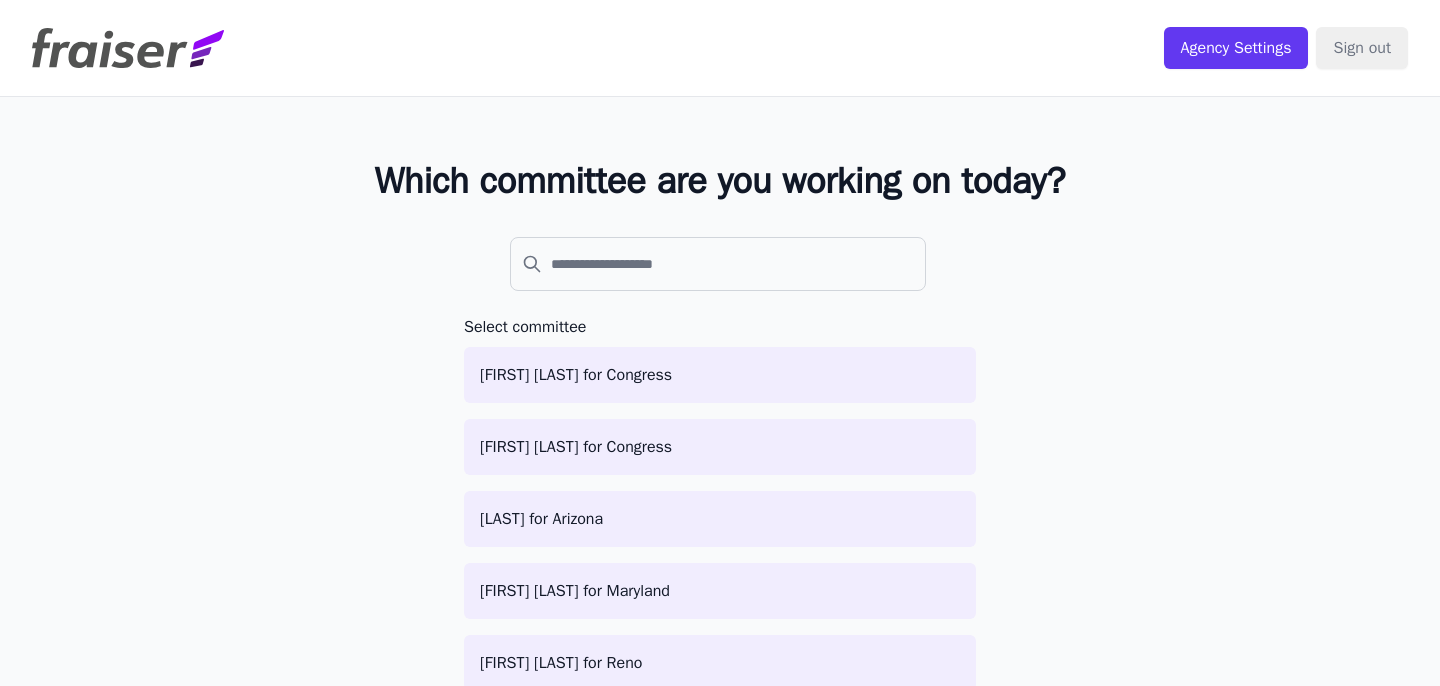 scroll, scrollTop: 0, scrollLeft: 0, axis: both 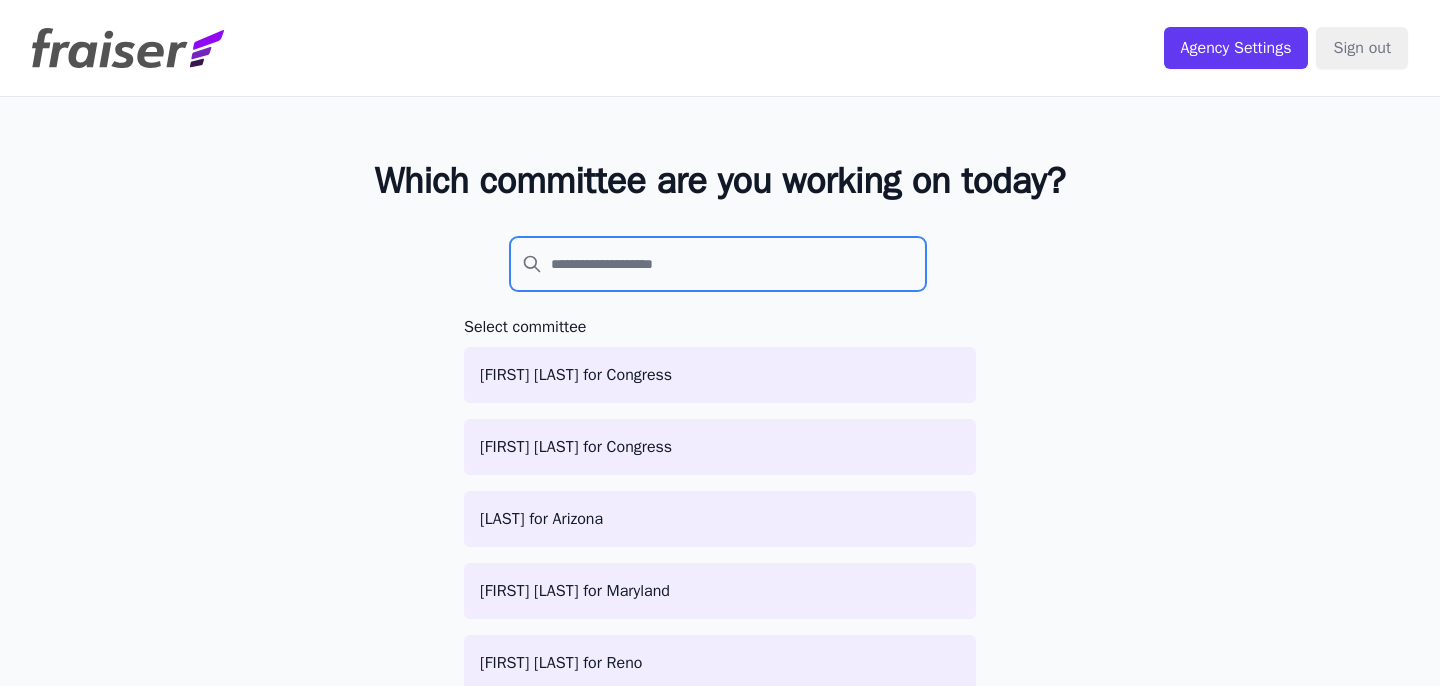 click 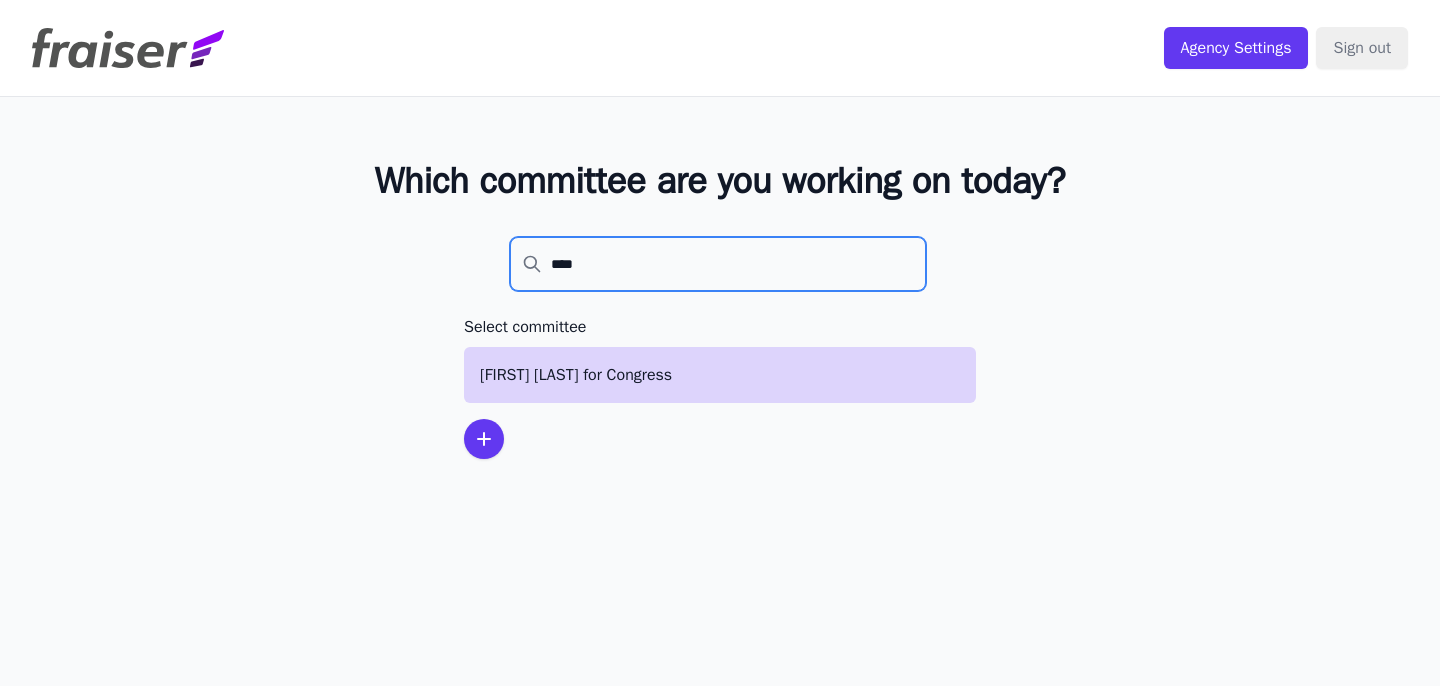 type on "****" 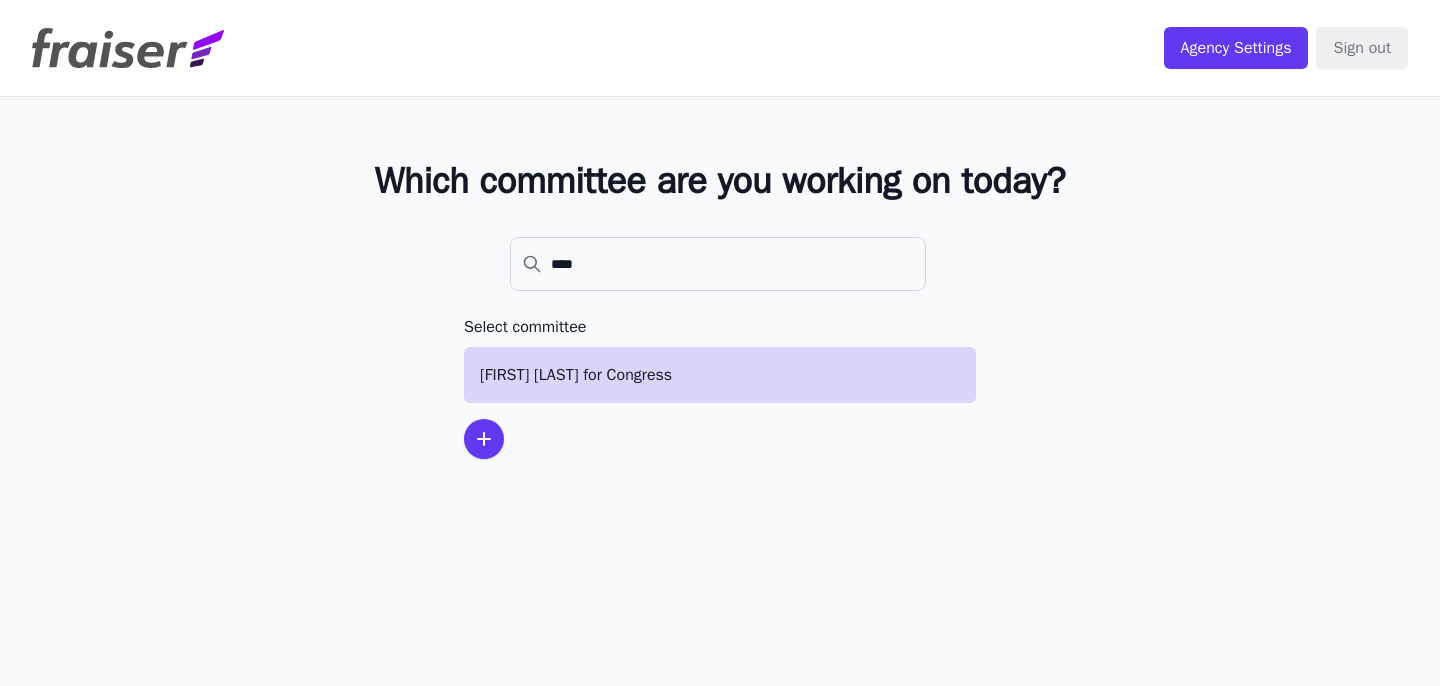 click on "[FIRST] [LAST] for Congress" 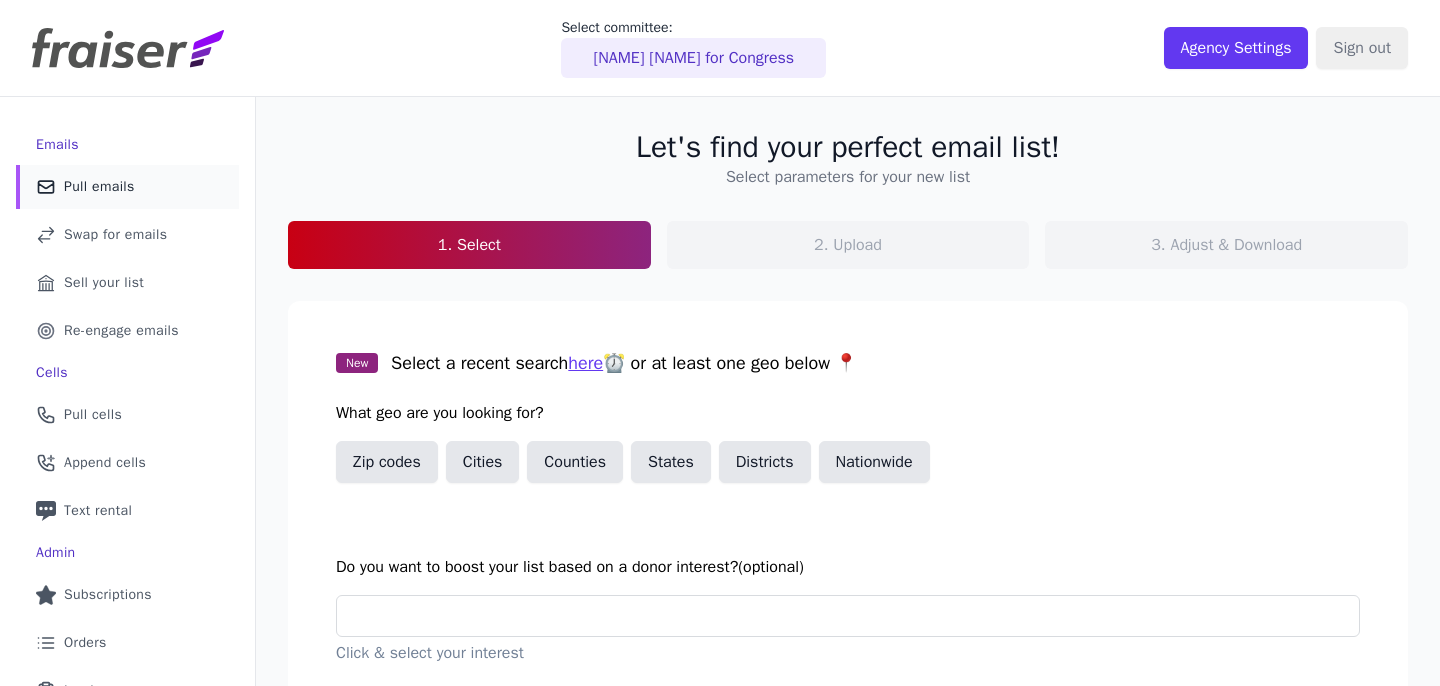 scroll, scrollTop: 0, scrollLeft: 0, axis: both 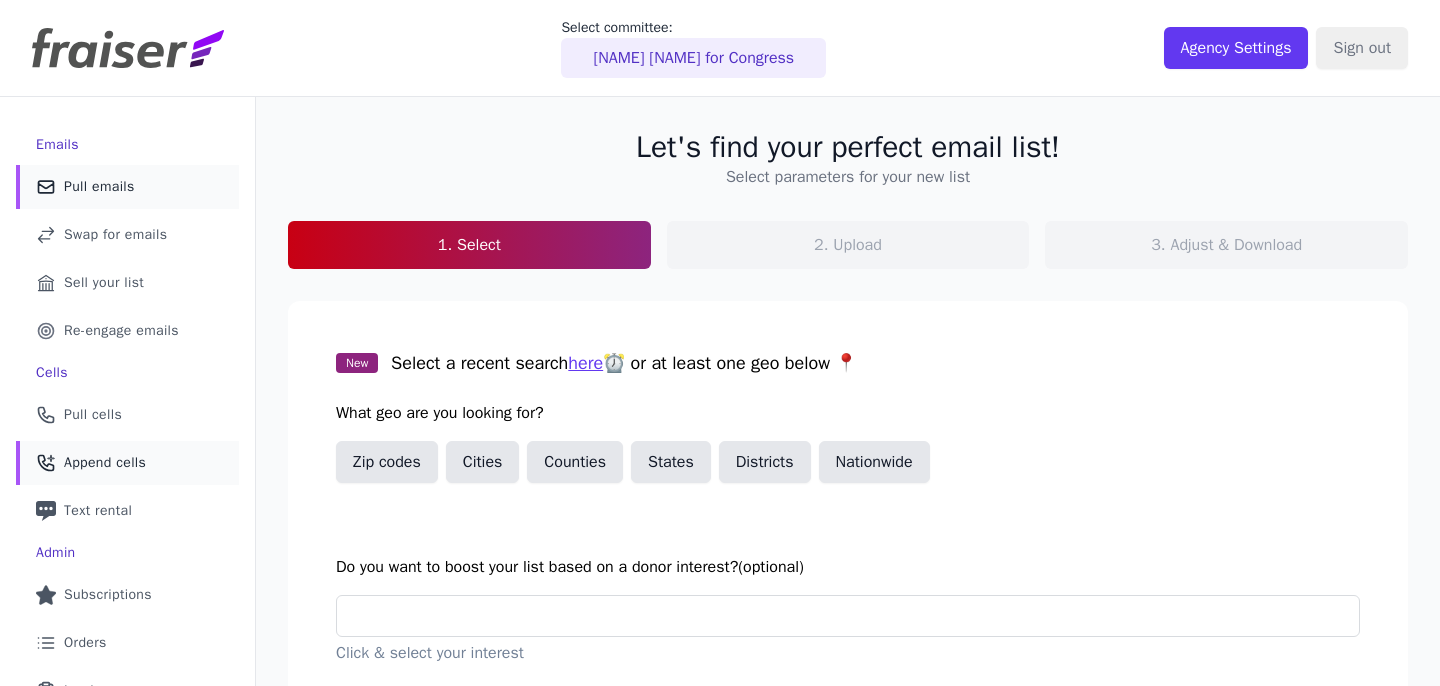 click on "Phone Icon with a plus sign Outline of a phone with a plus sign
Append cells" at bounding box center (127, 463) 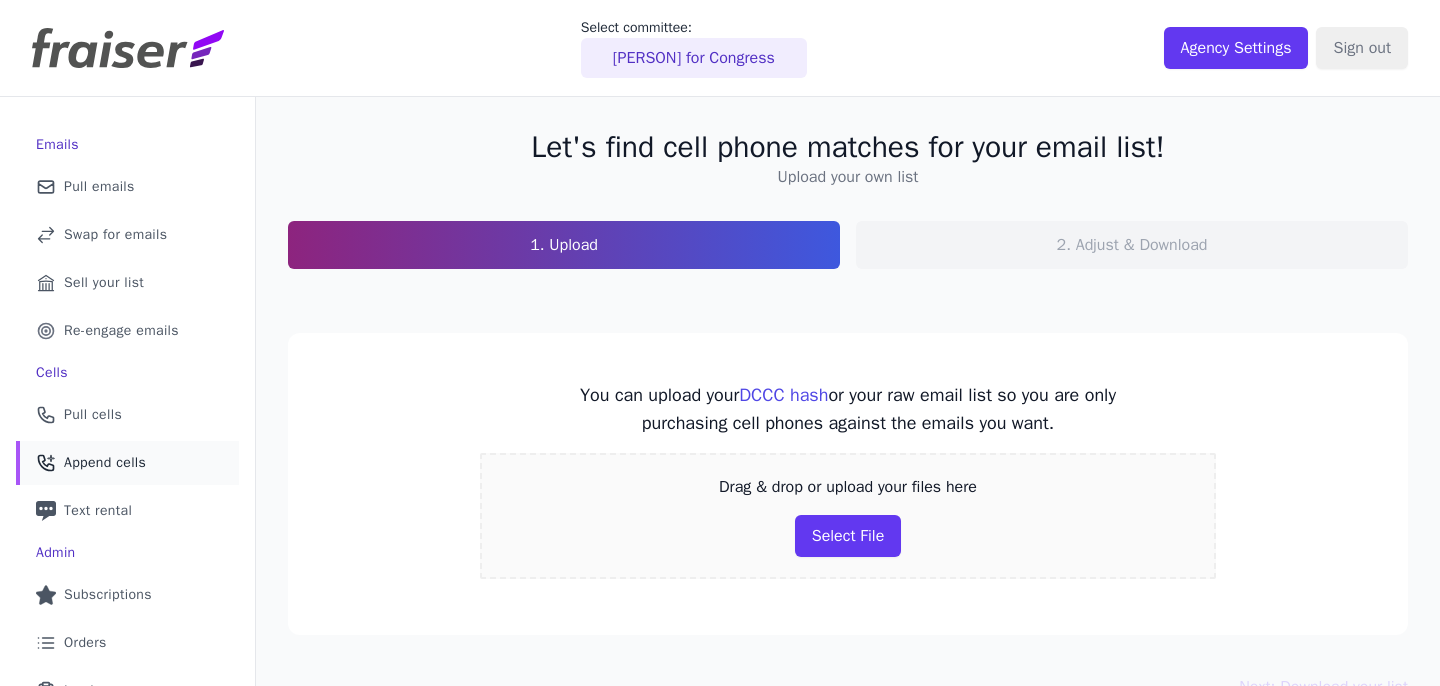 scroll, scrollTop: 0, scrollLeft: 0, axis: both 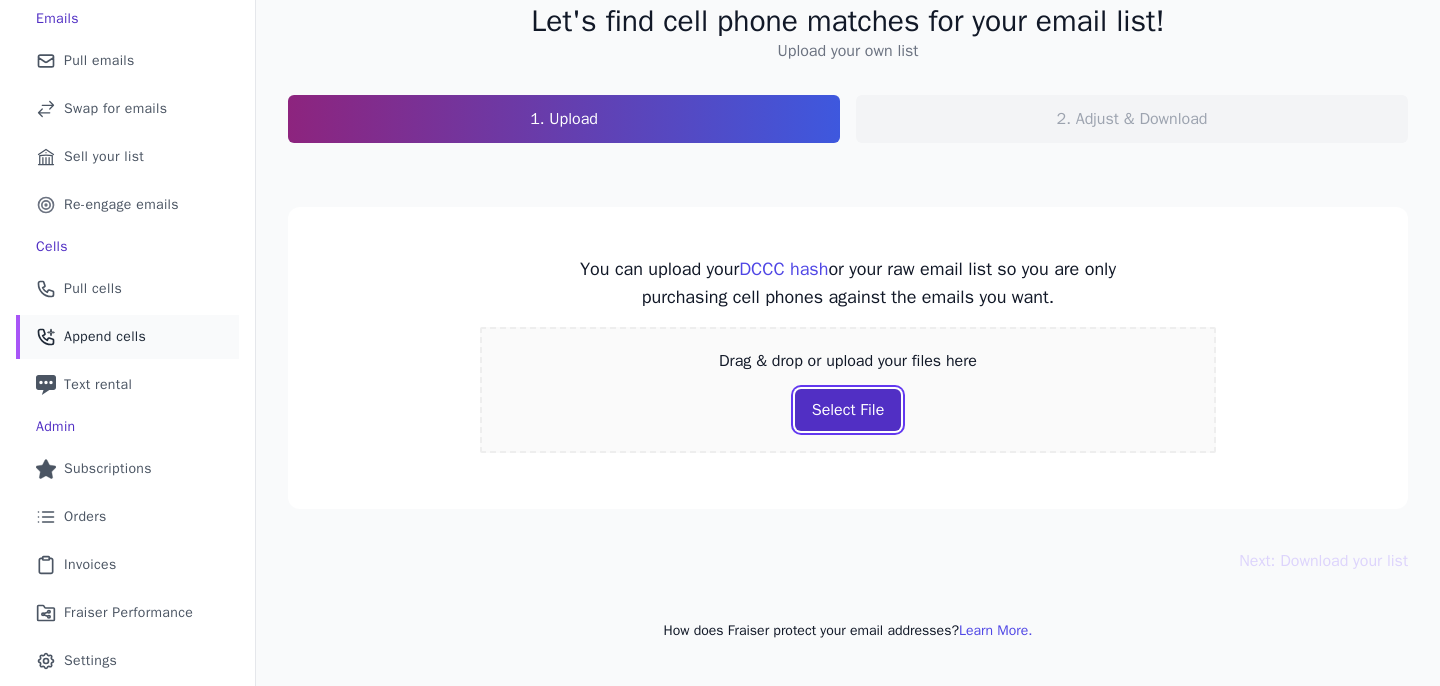 click on "Select File" at bounding box center (848, 410) 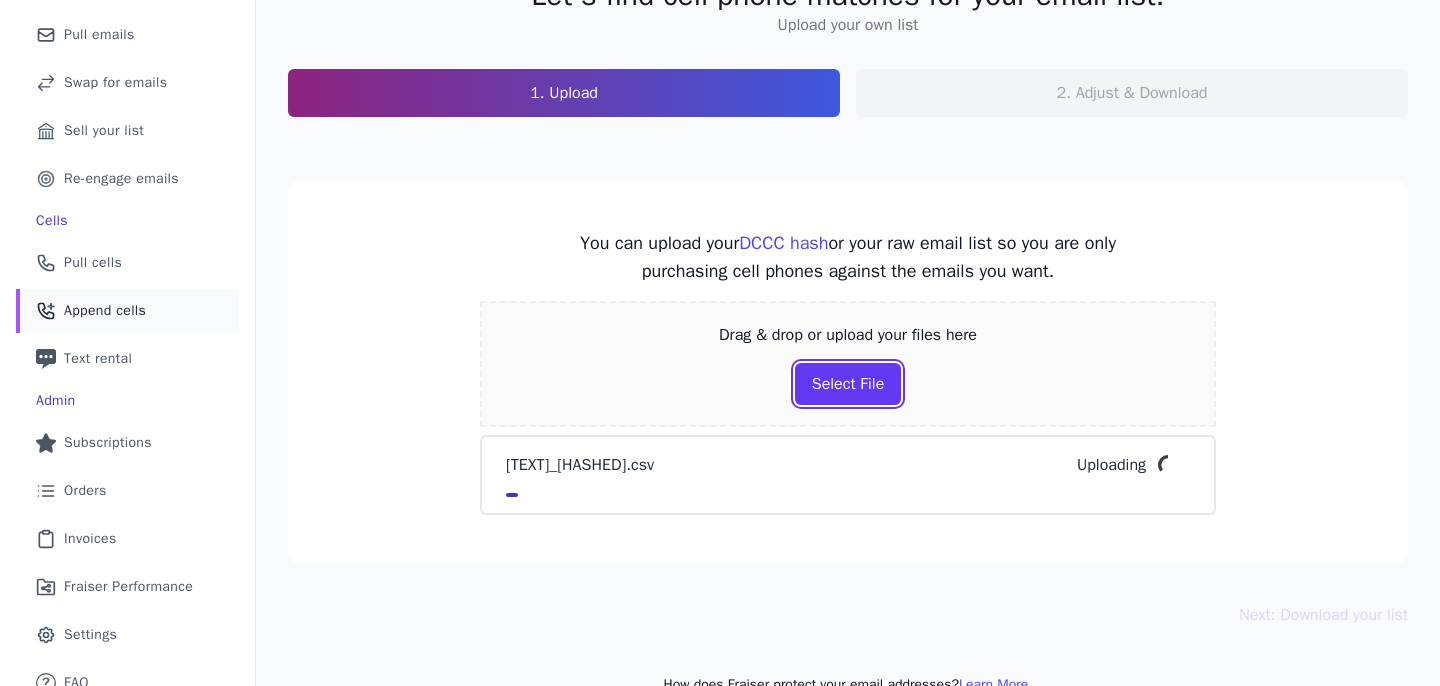 scroll, scrollTop: 188, scrollLeft: 0, axis: vertical 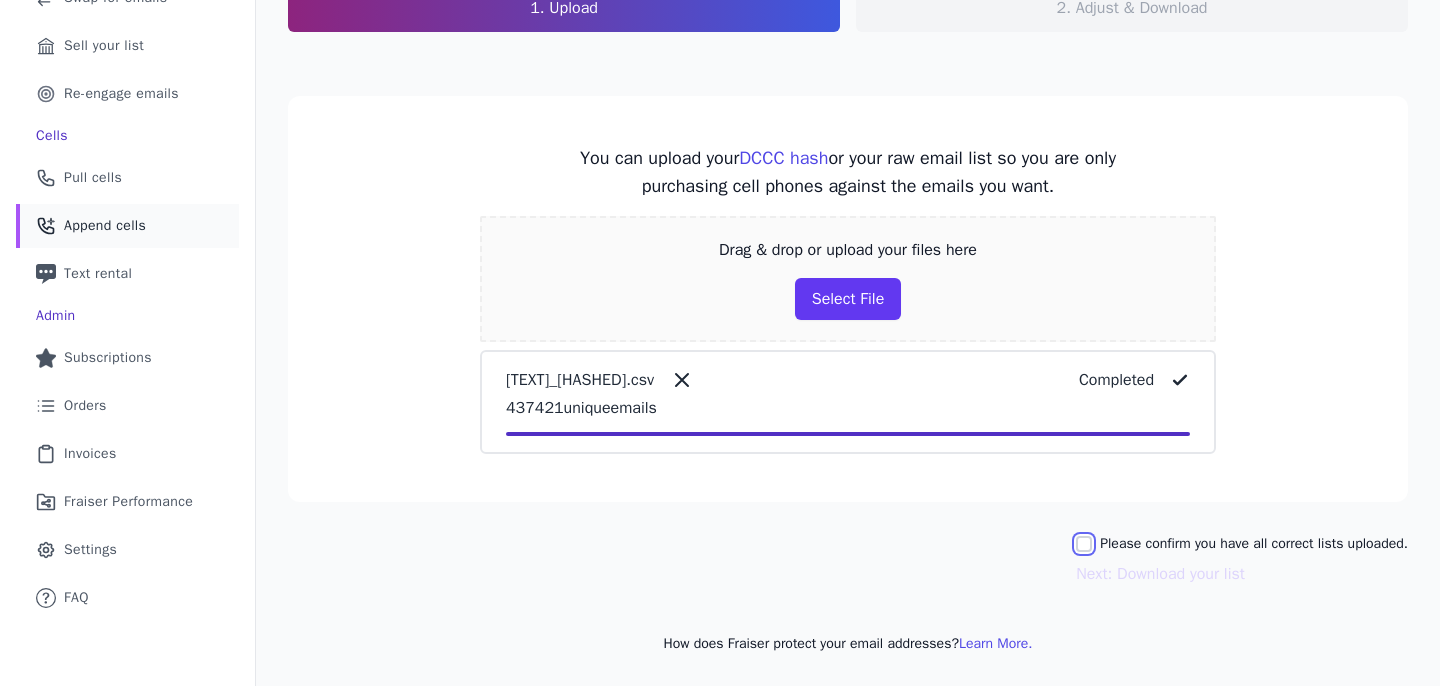 click on "Please confirm you have all correct lists uploaded." at bounding box center [1084, 544] 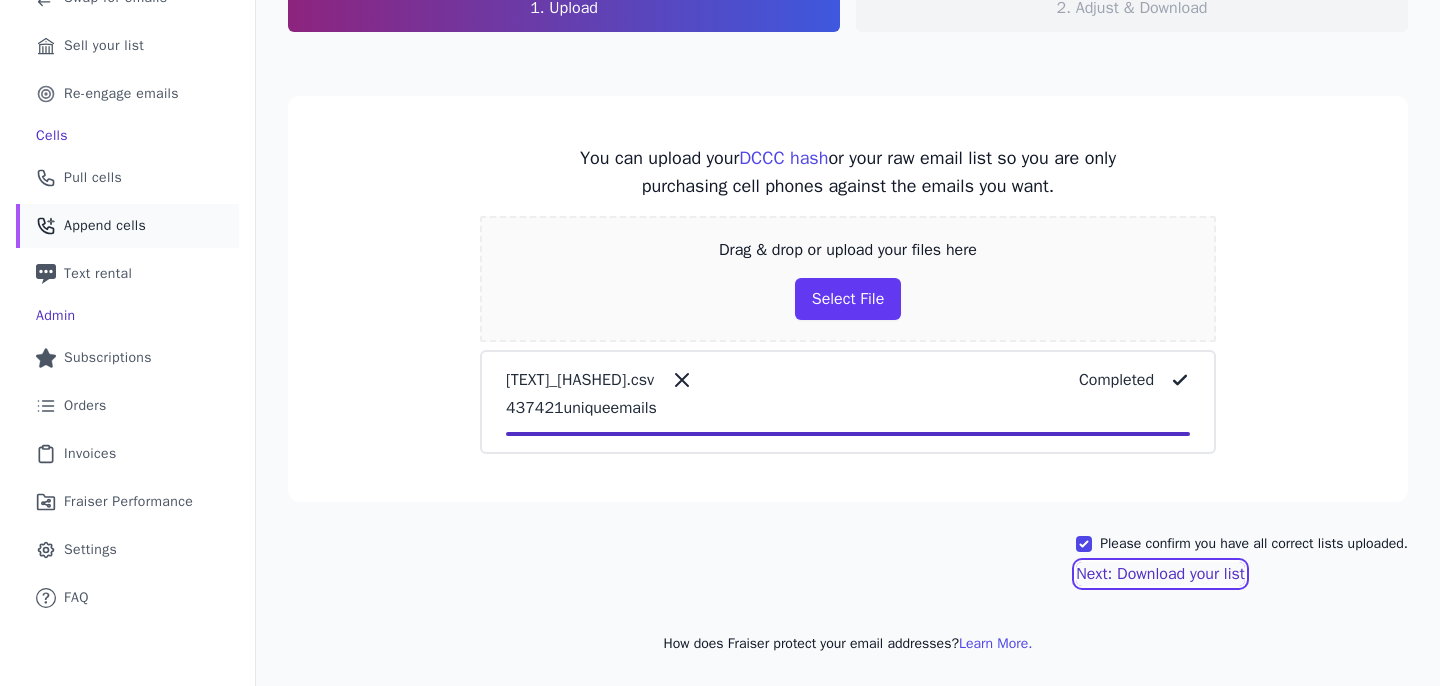 click on "Next: Download your list" at bounding box center (1160, 574) 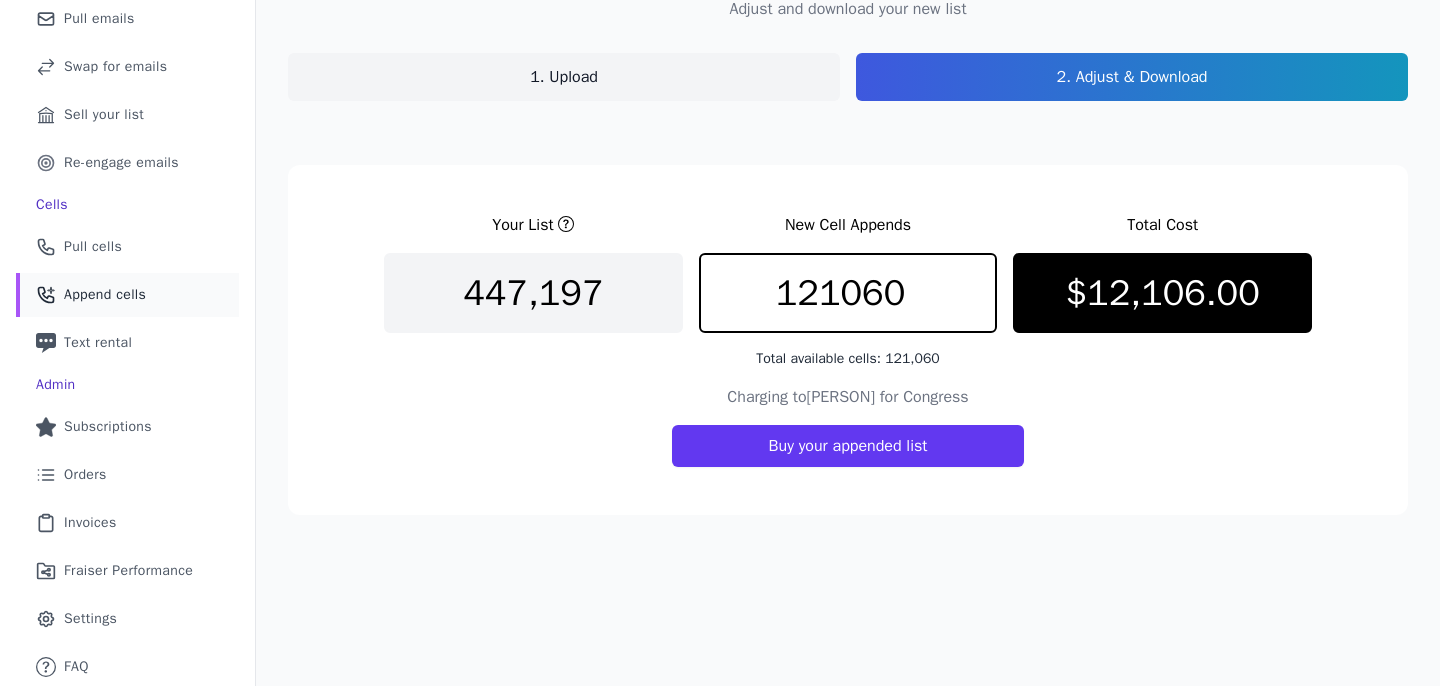 scroll, scrollTop: 171, scrollLeft: 0, axis: vertical 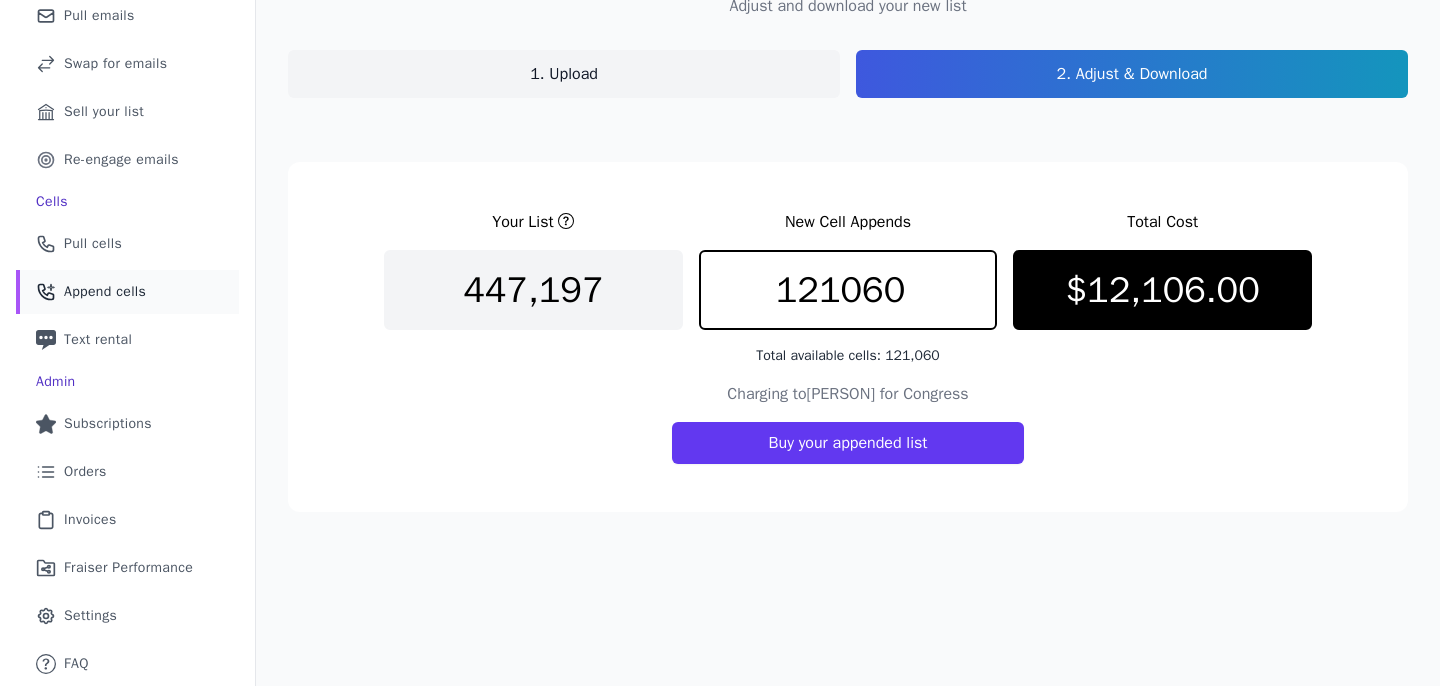 click on "Your List       New Cell Appends   Total Cost   447,197   121060   Total available cells: 121,060     $12,106.00         Charging to  Josh Riley for Congress   Buy your appended list" at bounding box center [848, 337] 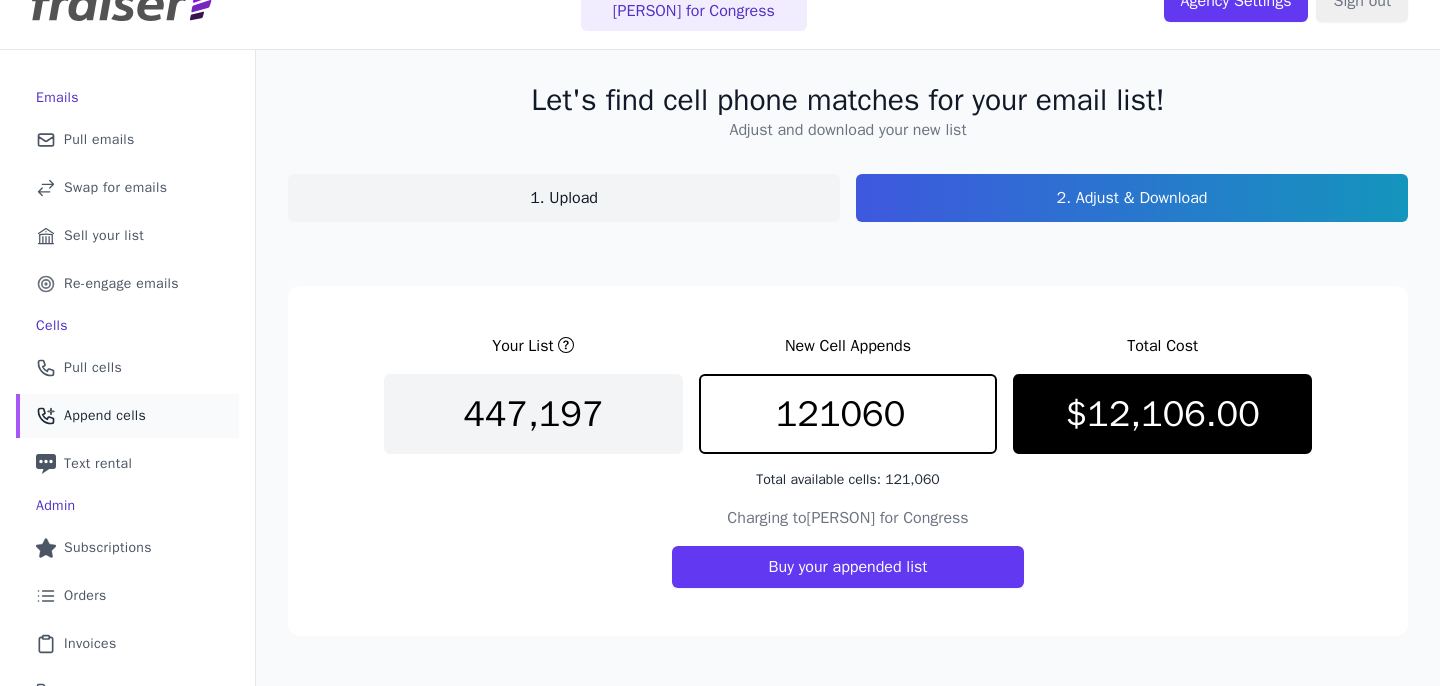 scroll, scrollTop: 0, scrollLeft: 0, axis: both 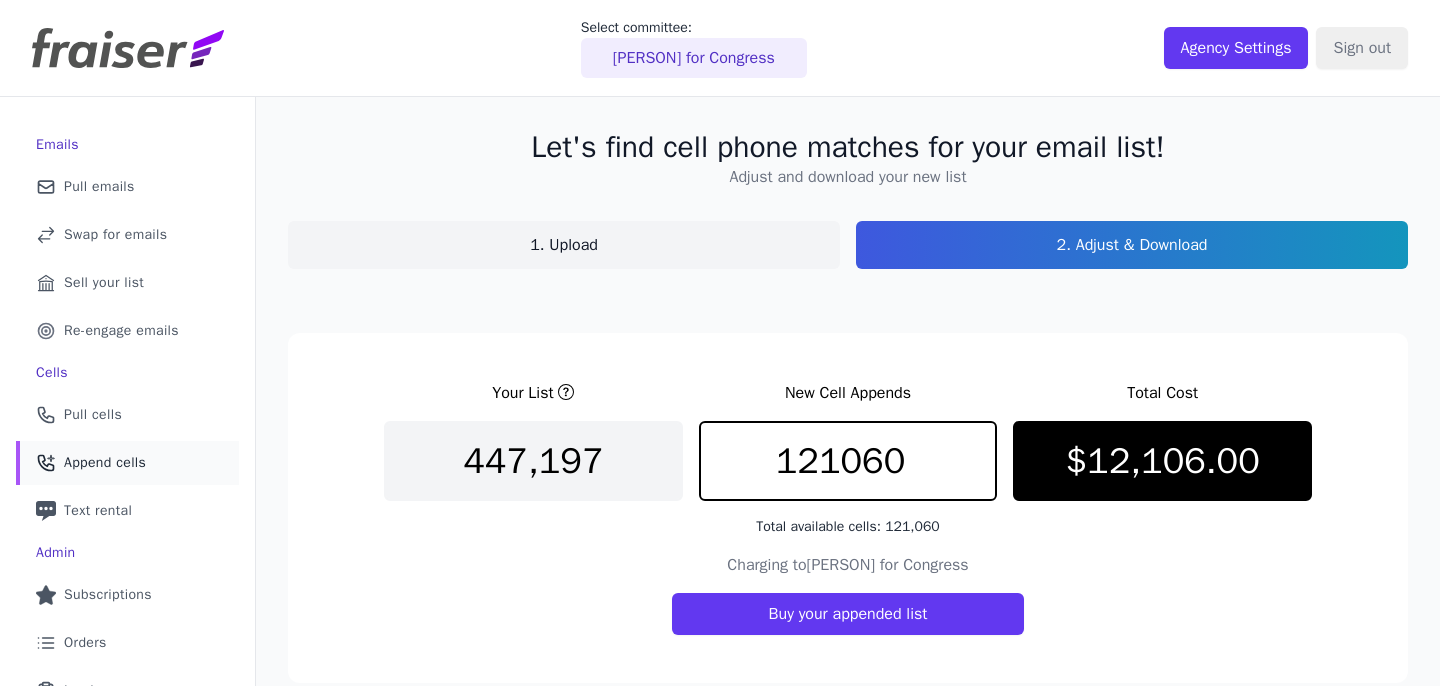 click on "1. Upload" at bounding box center [564, 245] 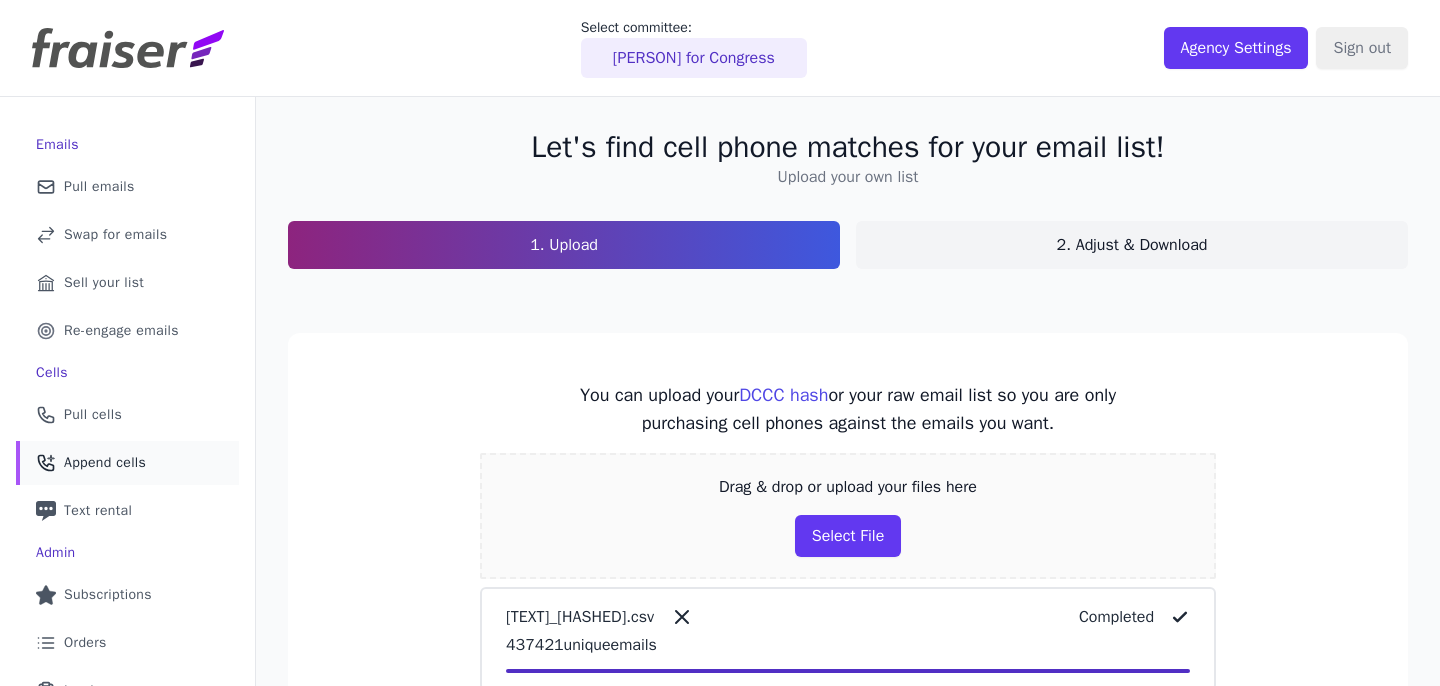 click on "1. Upload" at bounding box center [564, 245] 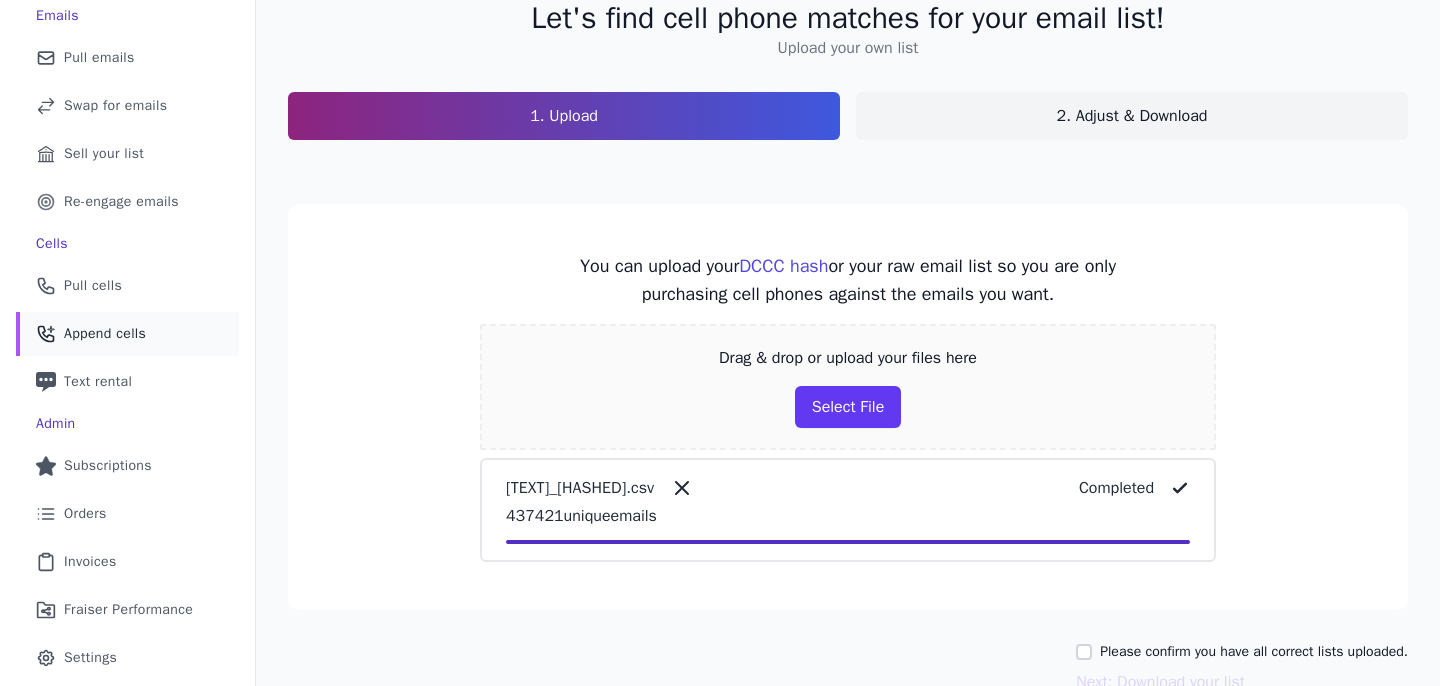 scroll, scrollTop: 231, scrollLeft: 0, axis: vertical 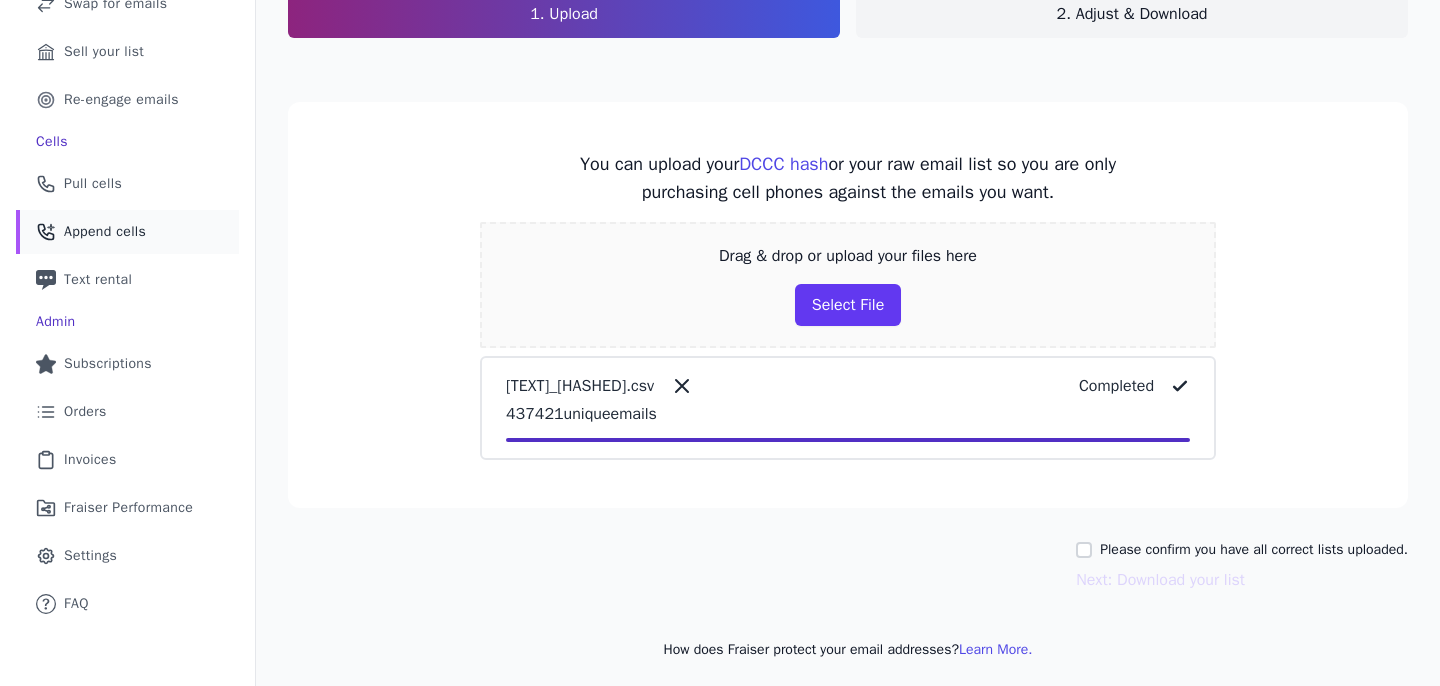 click 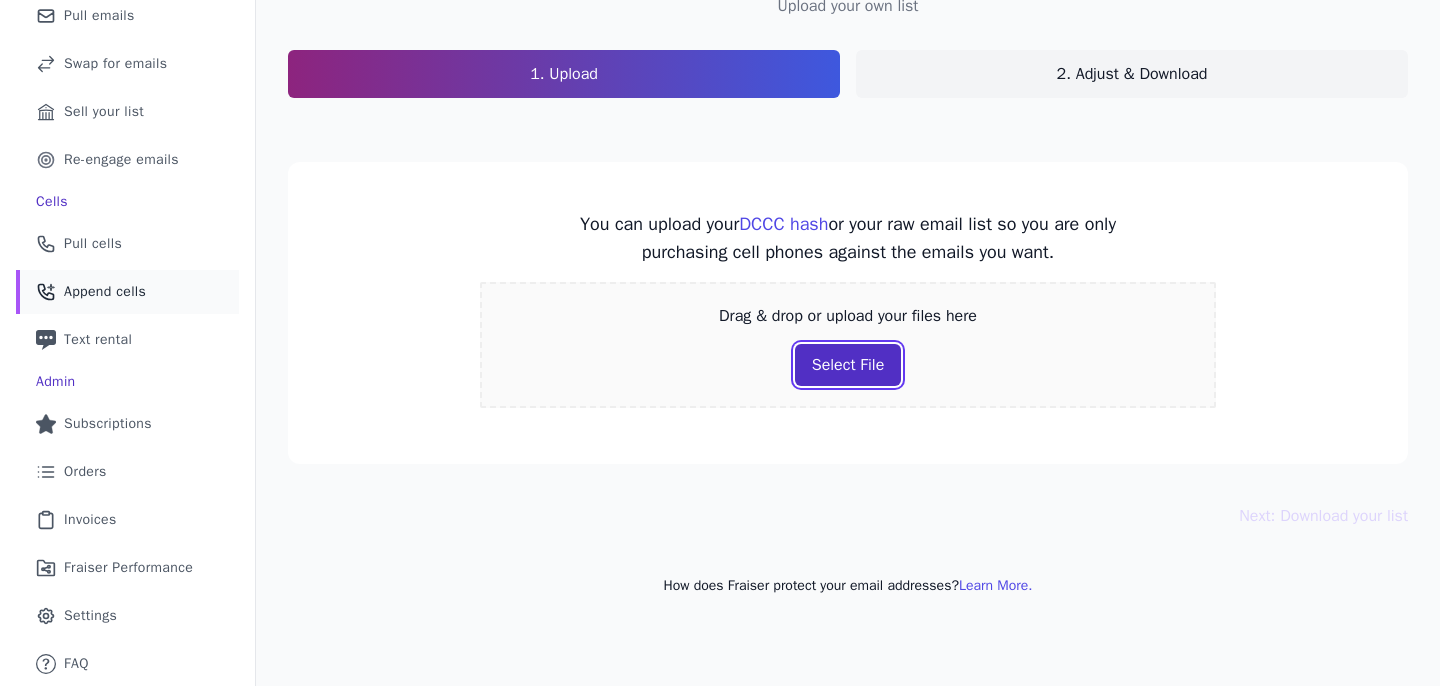 click on "Select File" at bounding box center (848, 365) 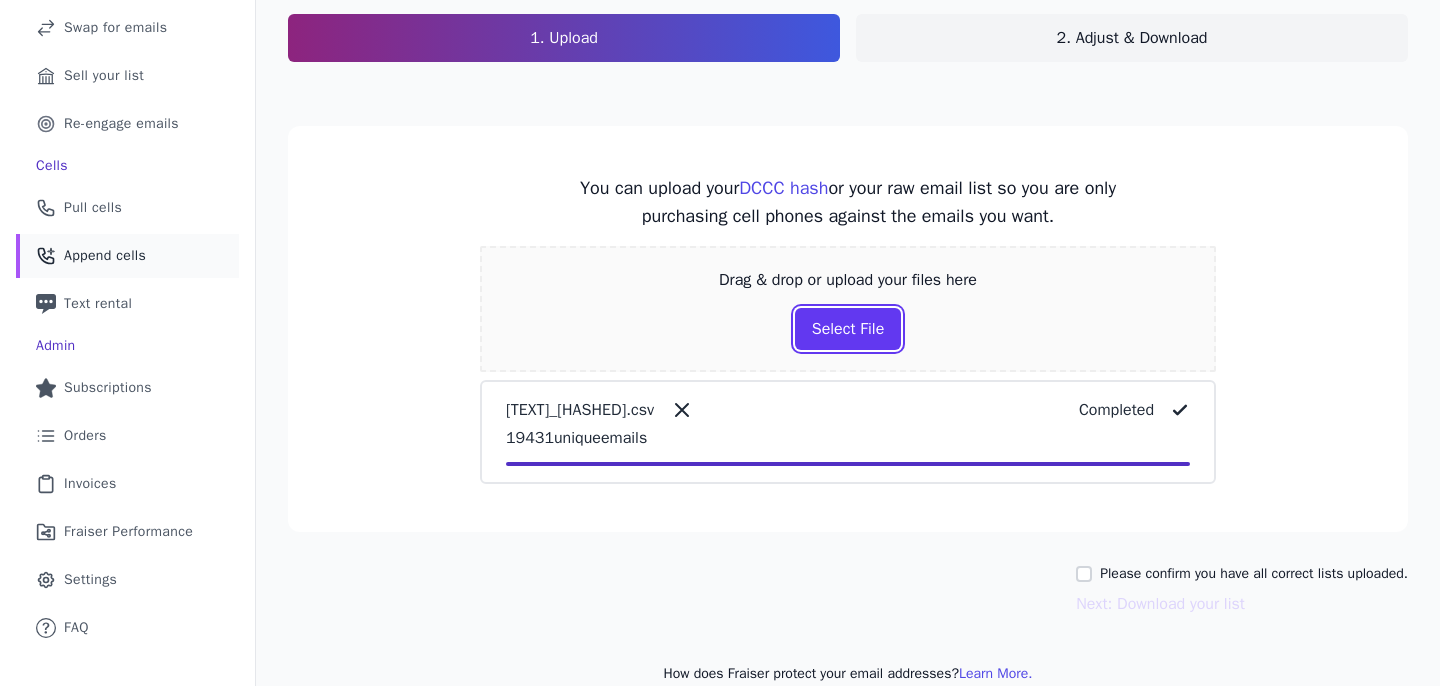 scroll, scrollTop: 219, scrollLeft: 0, axis: vertical 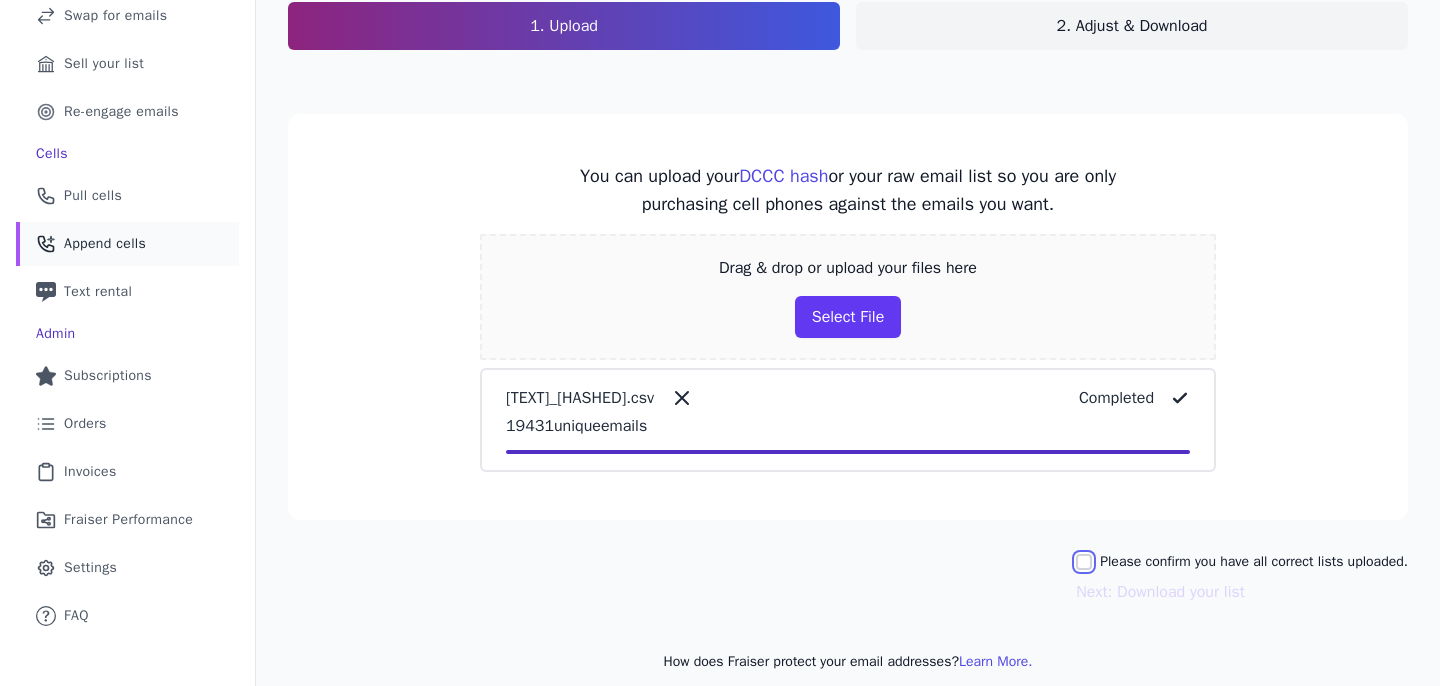 click on "Please confirm you have all correct lists uploaded." at bounding box center (1084, 562) 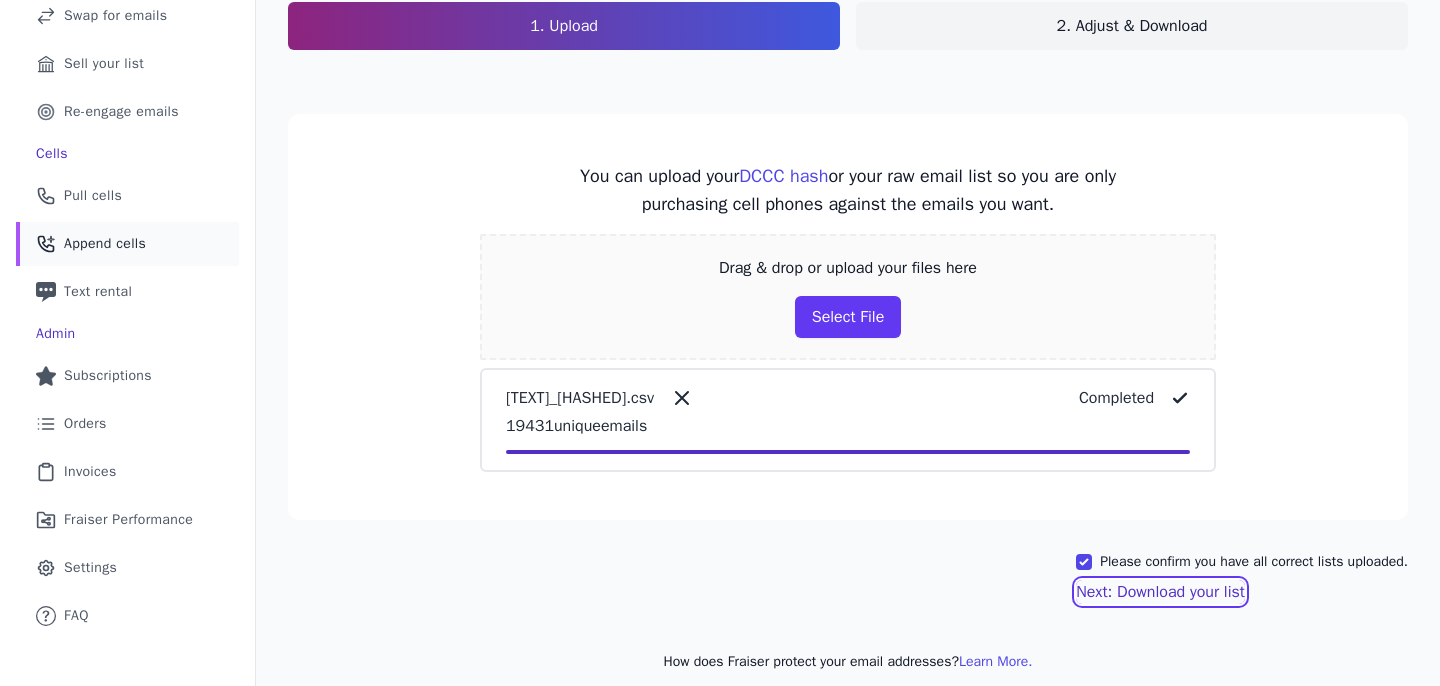 click on "Next: Download your list" at bounding box center (1160, 592) 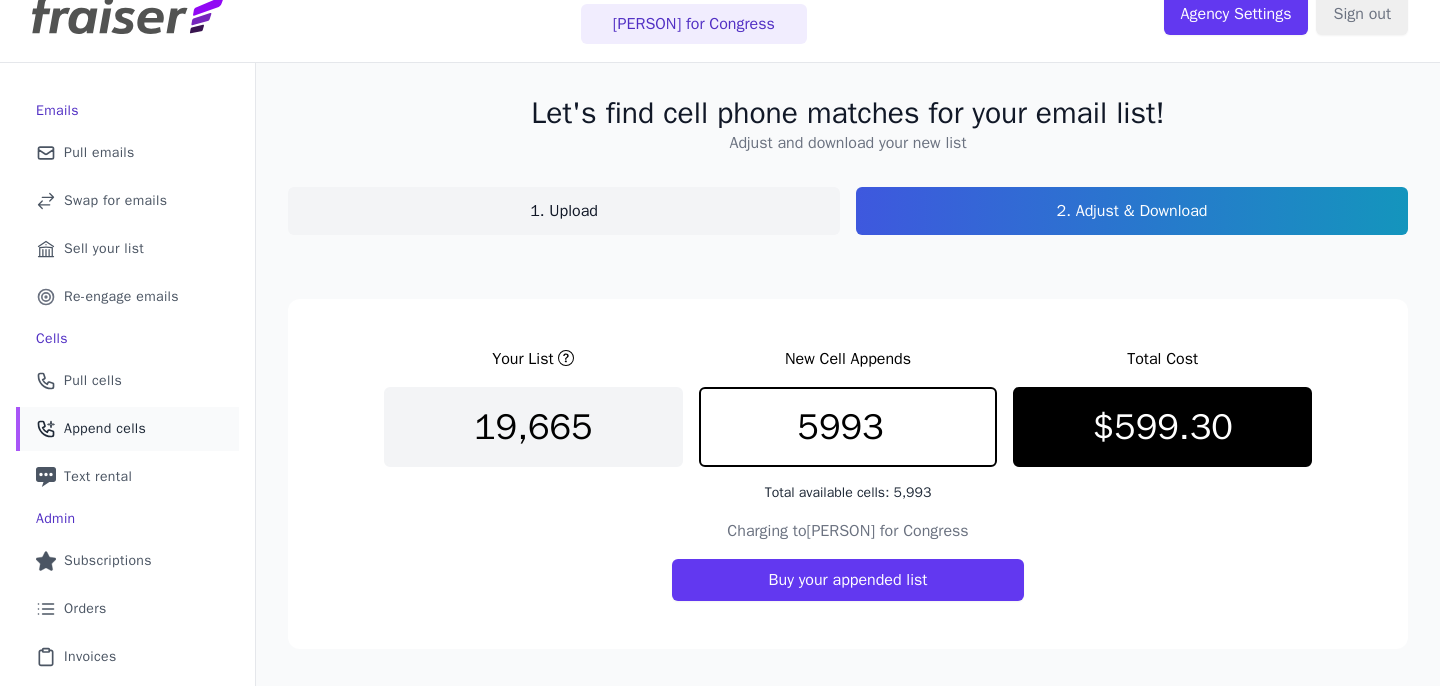 scroll, scrollTop: 55, scrollLeft: 0, axis: vertical 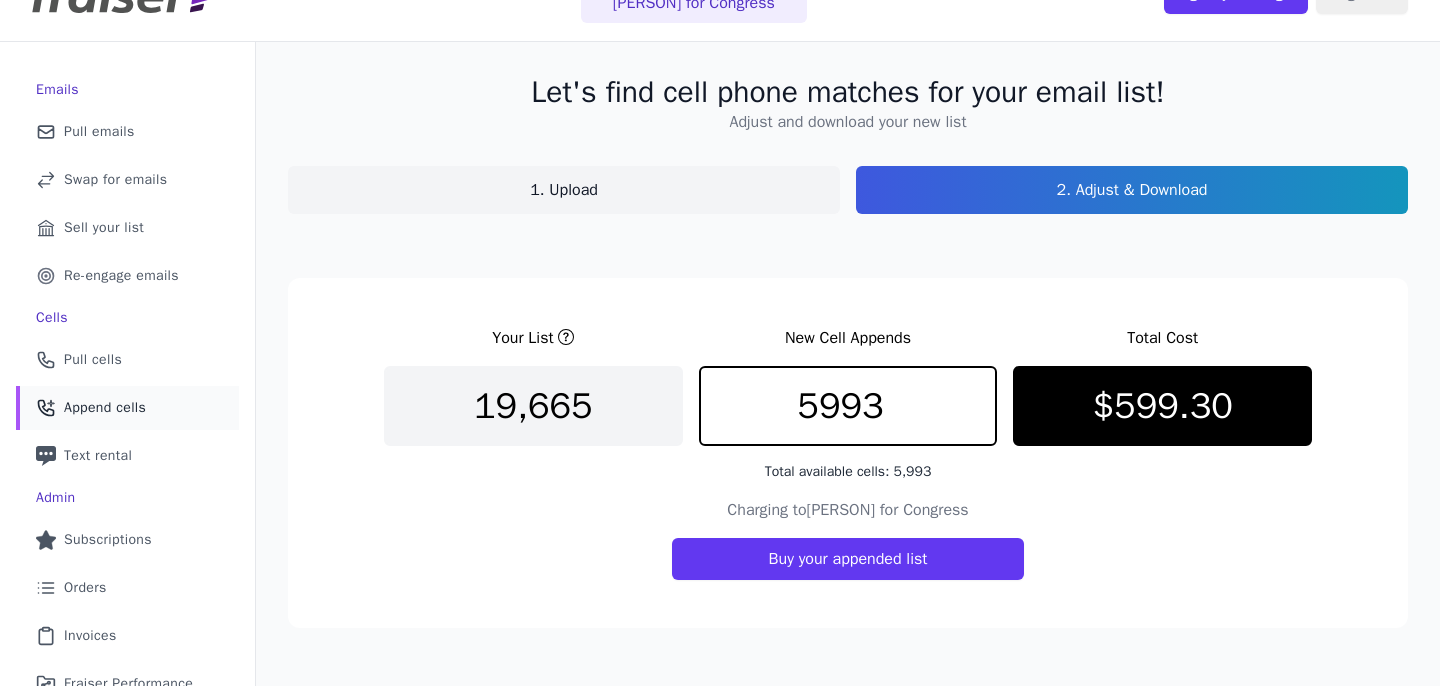 click on "Your List       New Cell Appends   Total Cost   19,665   5993   Total available cells: 5,993     $599.30         Charging to  Josh Riley for Congress   Buy your appended list" at bounding box center [848, 453] 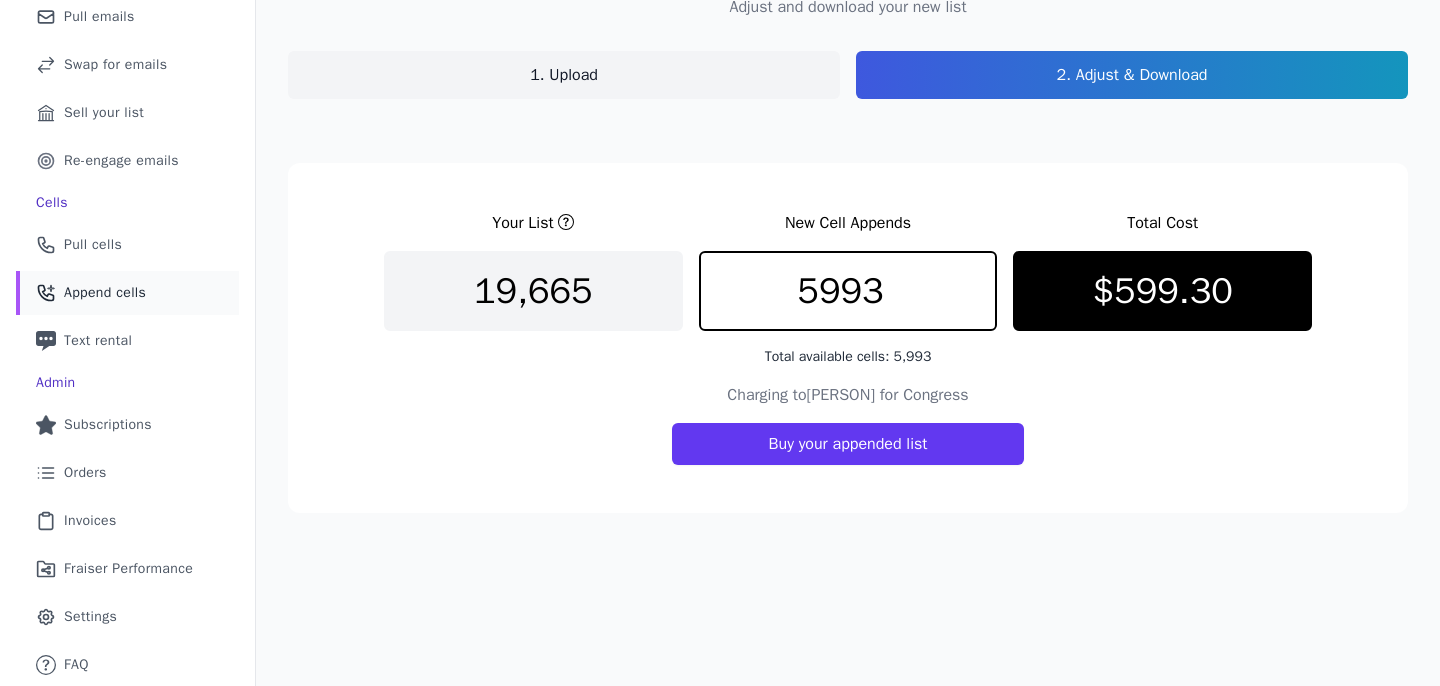 scroll, scrollTop: 171, scrollLeft: 0, axis: vertical 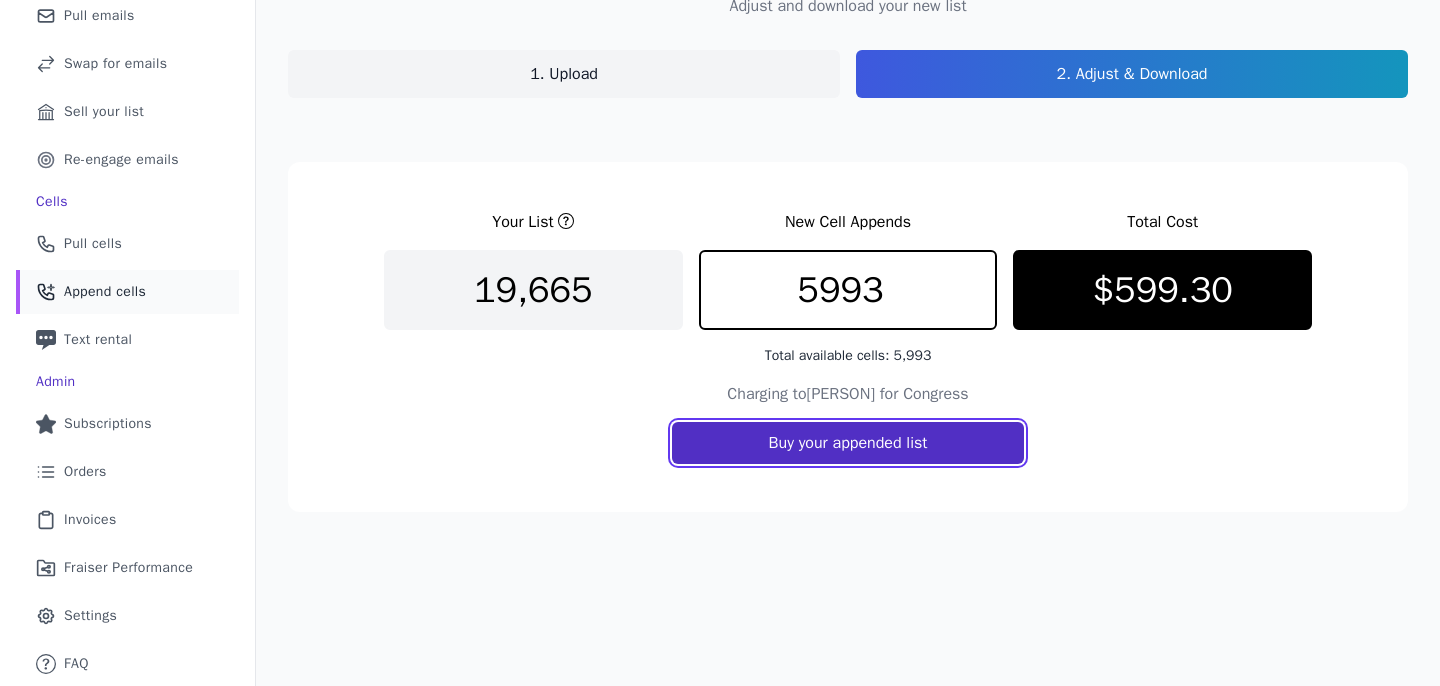 click on "Buy your appended list" at bounding box center [848, 443] 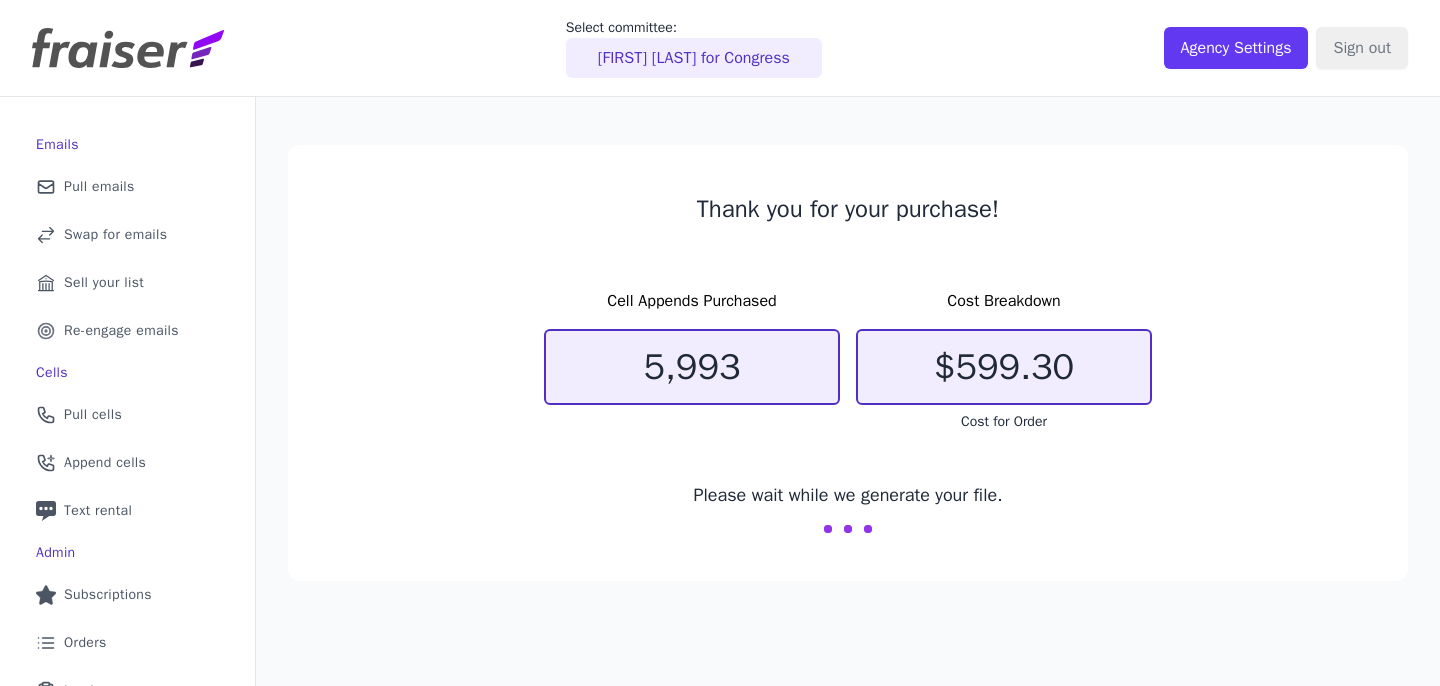 scroll, scrollTop: 0, scrollLeft: 0, axis: both 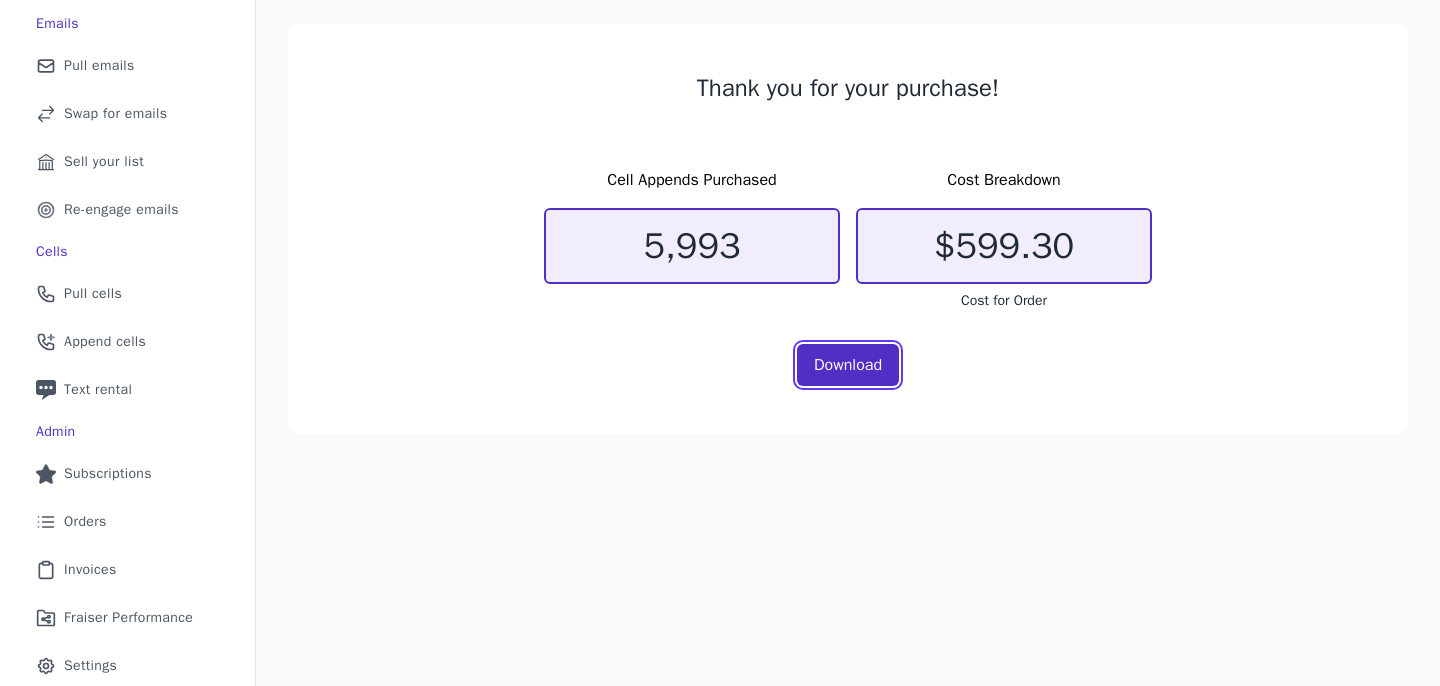 click on "Download" at bounding box center [848, 365] 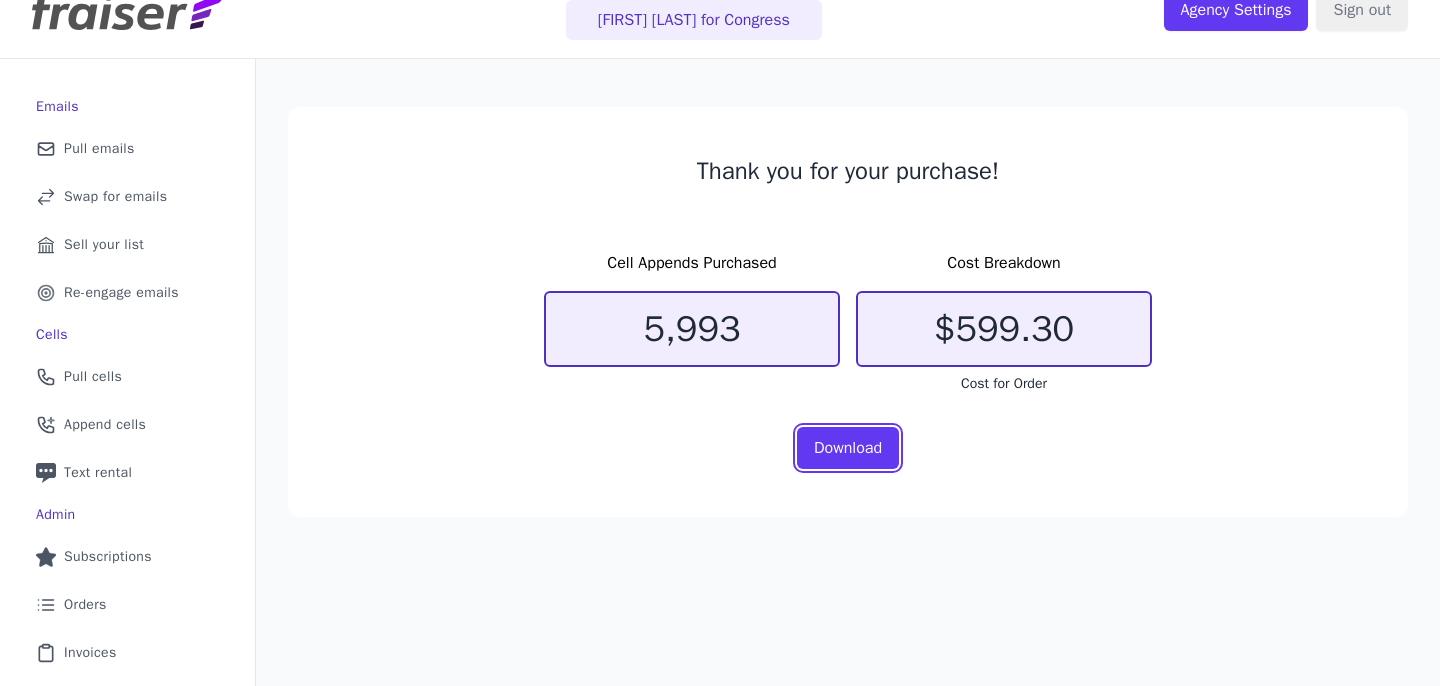 scroll, scrollTop: 0, scrollLeft: 0, axis: both 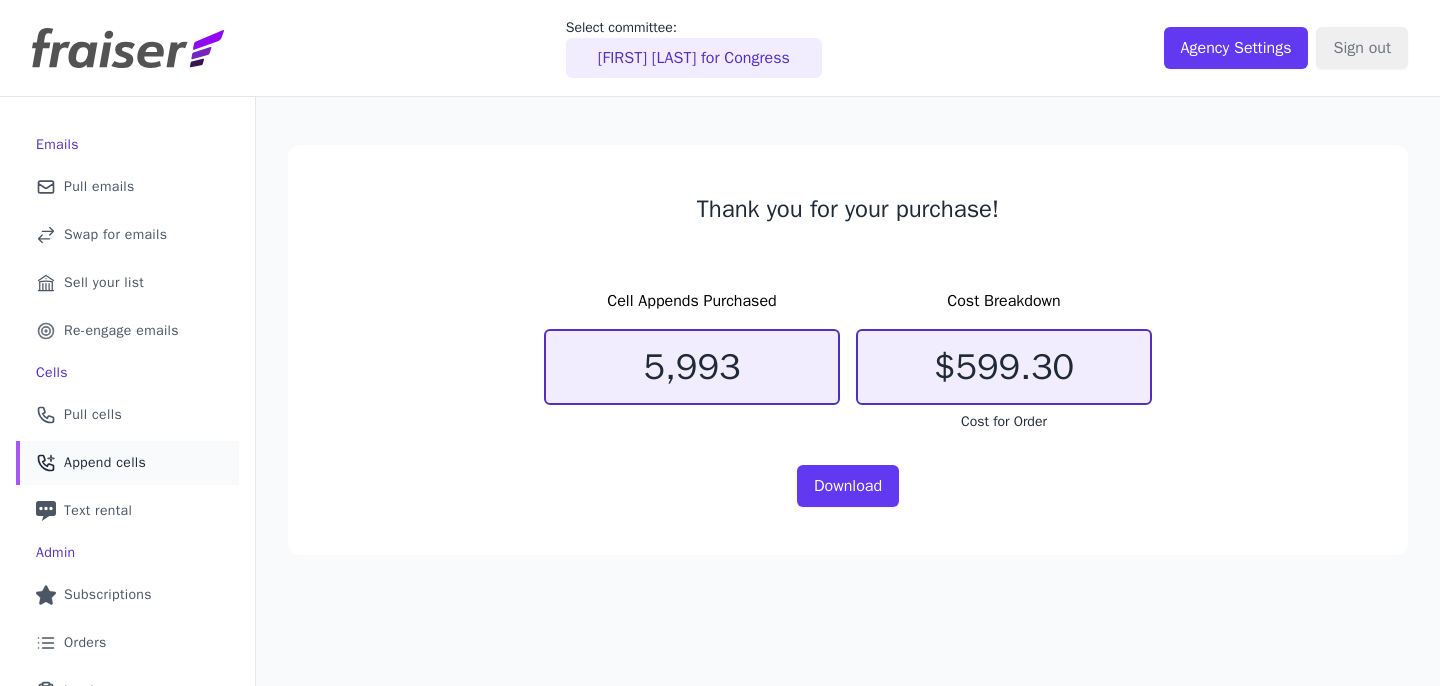 click on "Append cells" at bounding box center (105, 463) 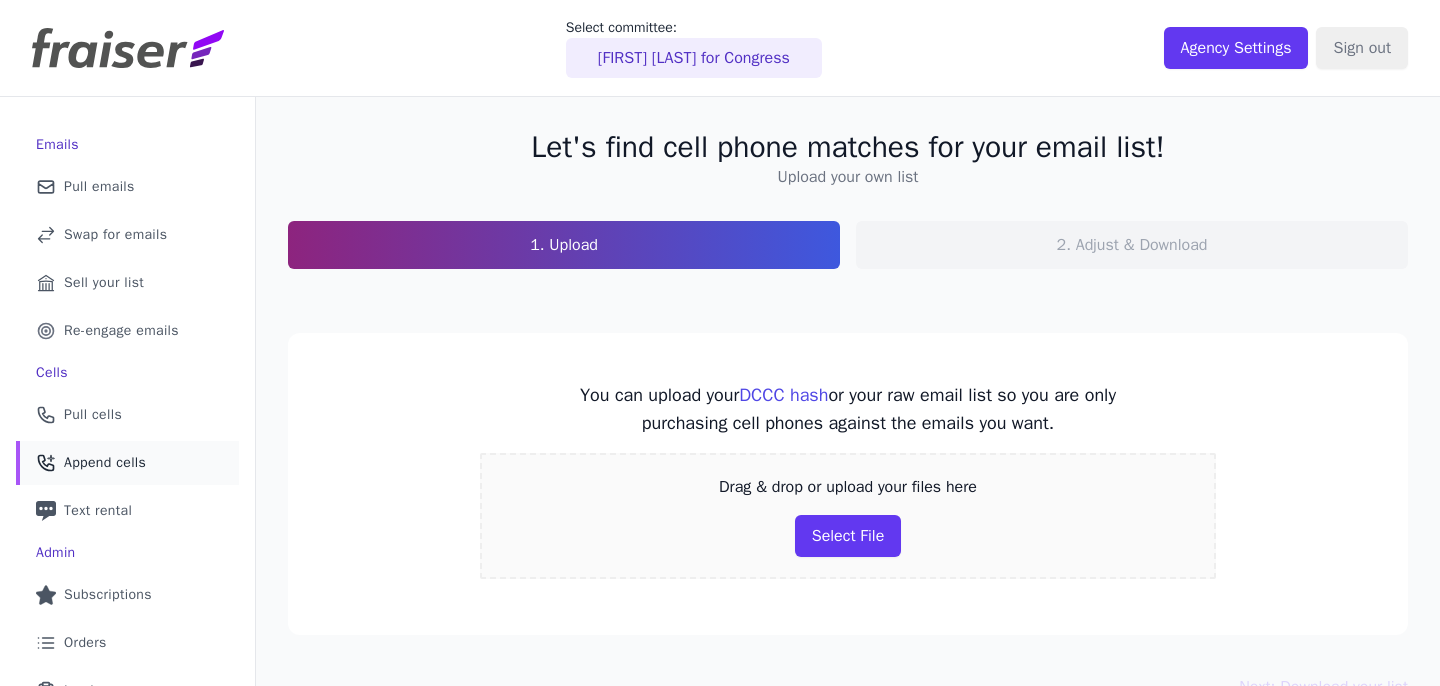 scroll, scrollTop: 0, scrollLeft: 0, axis: both 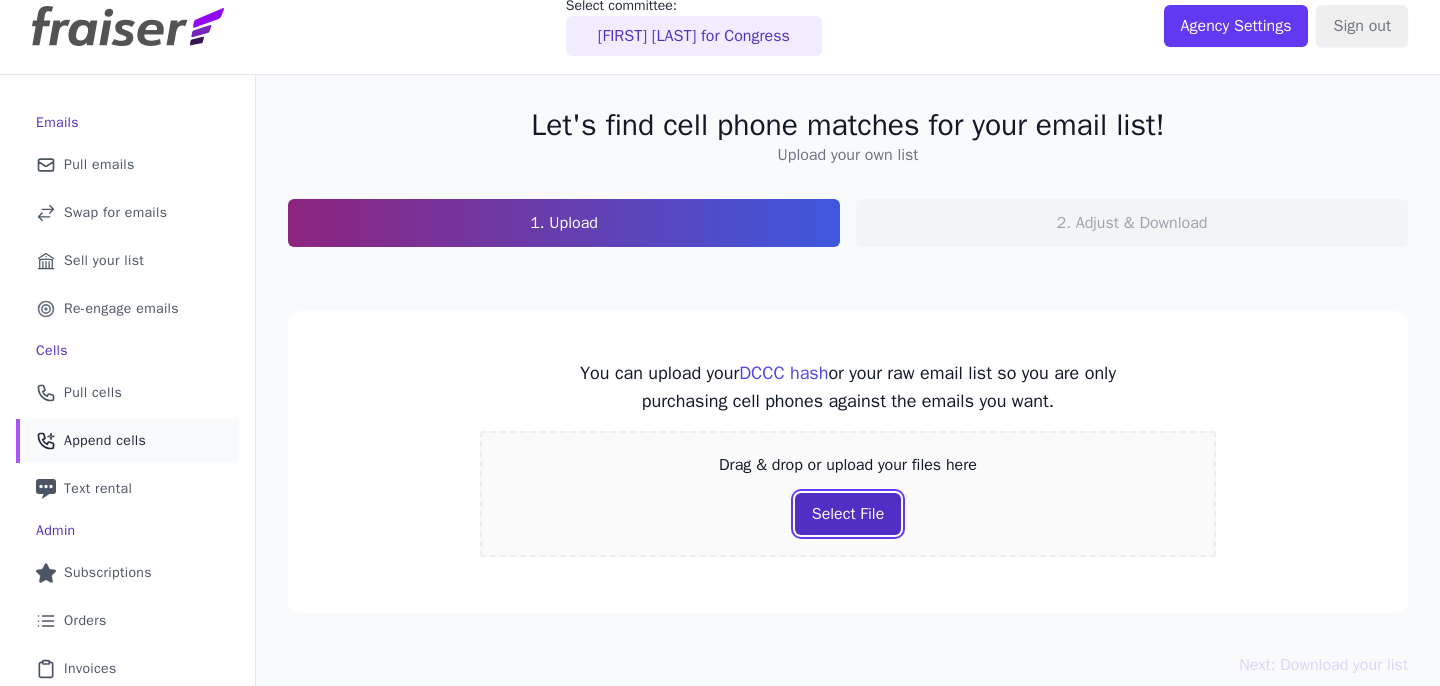 click on "Select File" at bounding box center [848, 514] 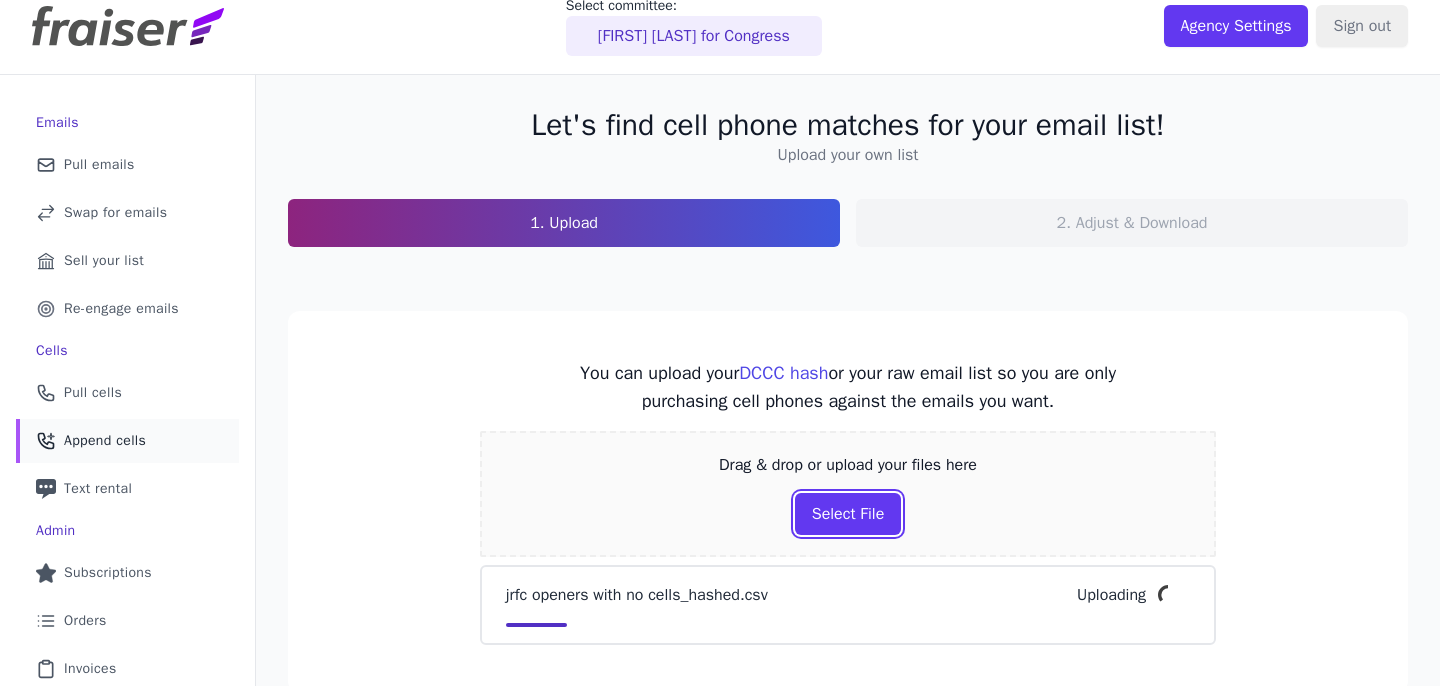 scroll, scrollTop: 193, scrollLeft: 0, axis: vertical 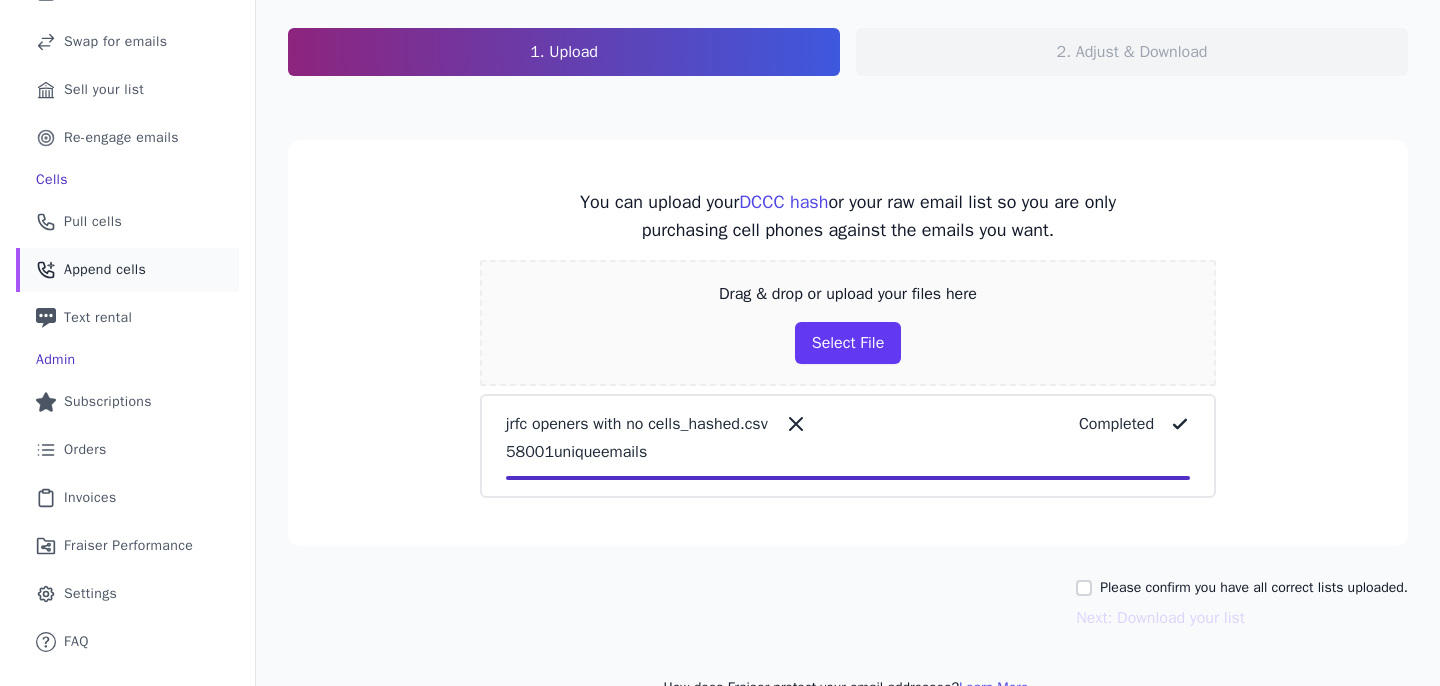 click on "Please confirm you have all correct lists uploaded." at bounding box center (1242, 588) 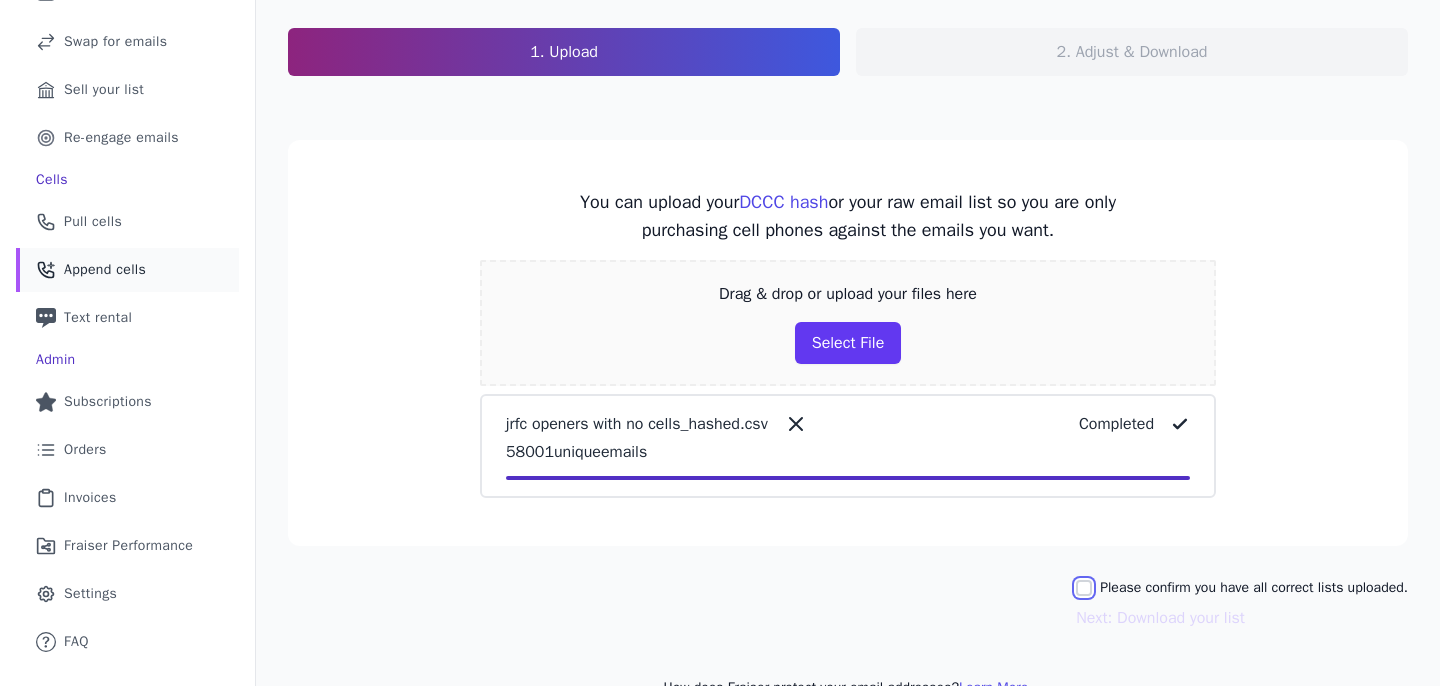 click on "Please confirm you have all correct lists uploaded." at bounding box center (1084, 588) 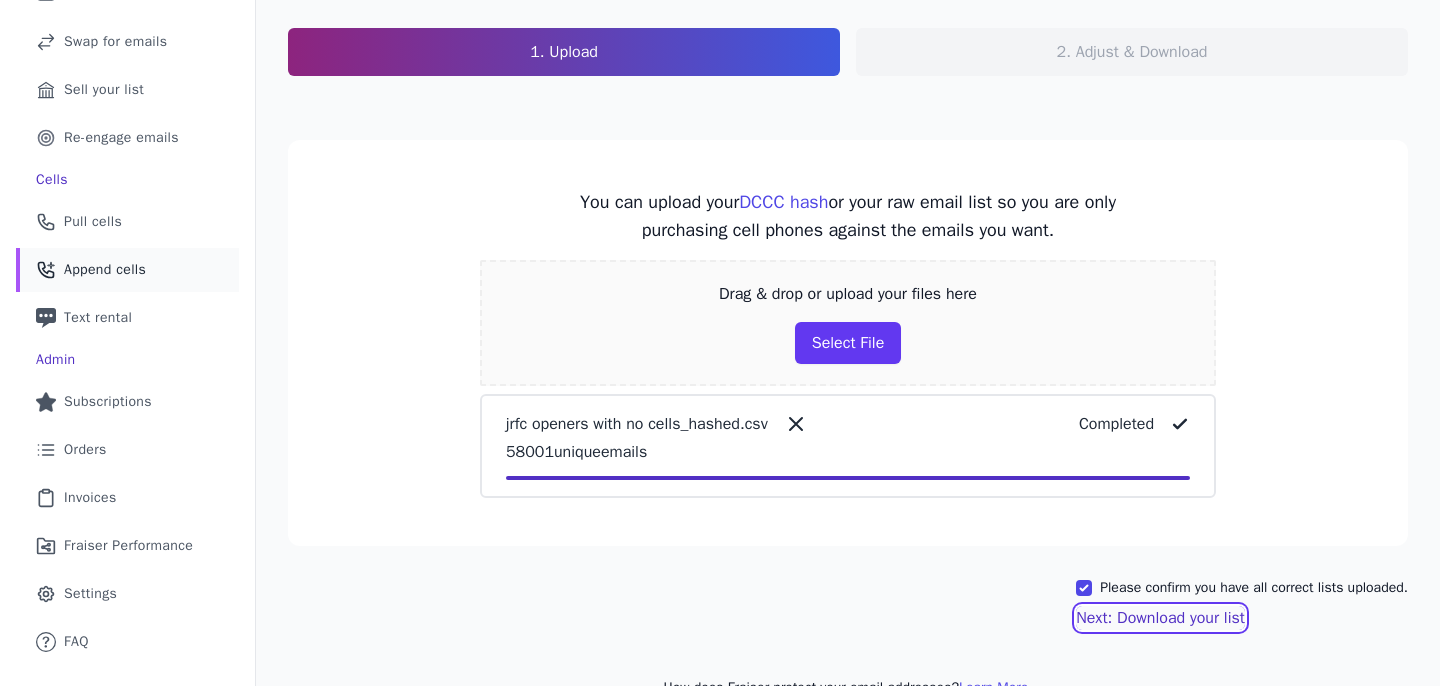 click on "Next: Download your list" at bounding box center [1160, 618] 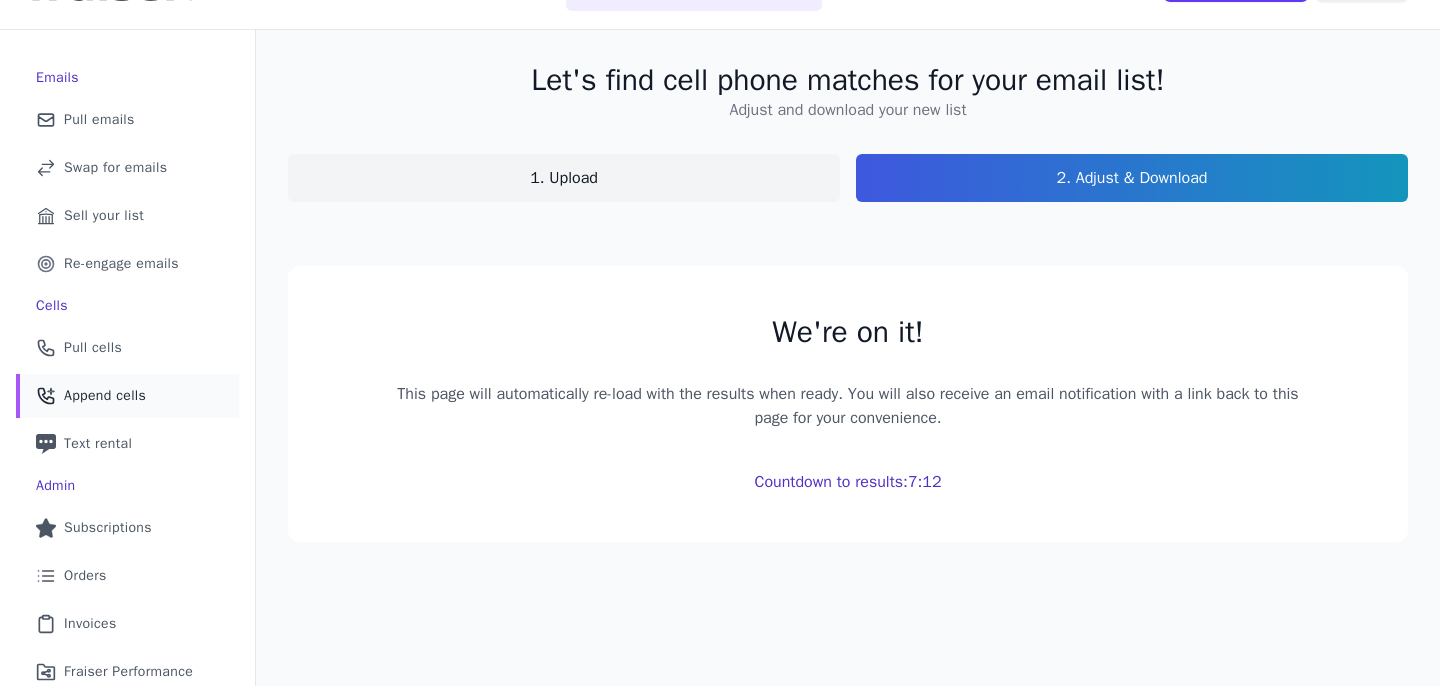 scroll, scrollTop: 0, scrollLeft: 0, axis: both 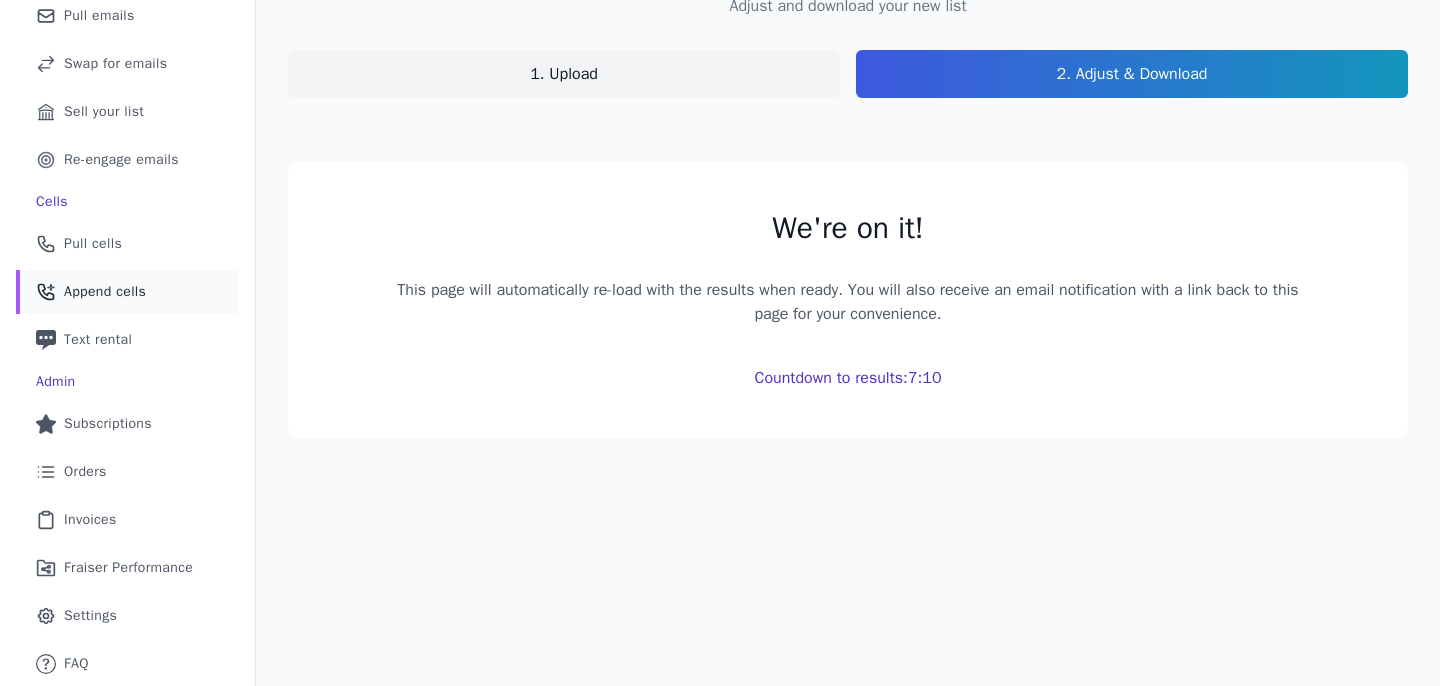 click on "We're on it!   This page will automatically re-load with the results when ready. You will also receive an
email notification with a link back to this page for your convenience.   Countdown to results:  7:10" at bounding box center (848, 300) 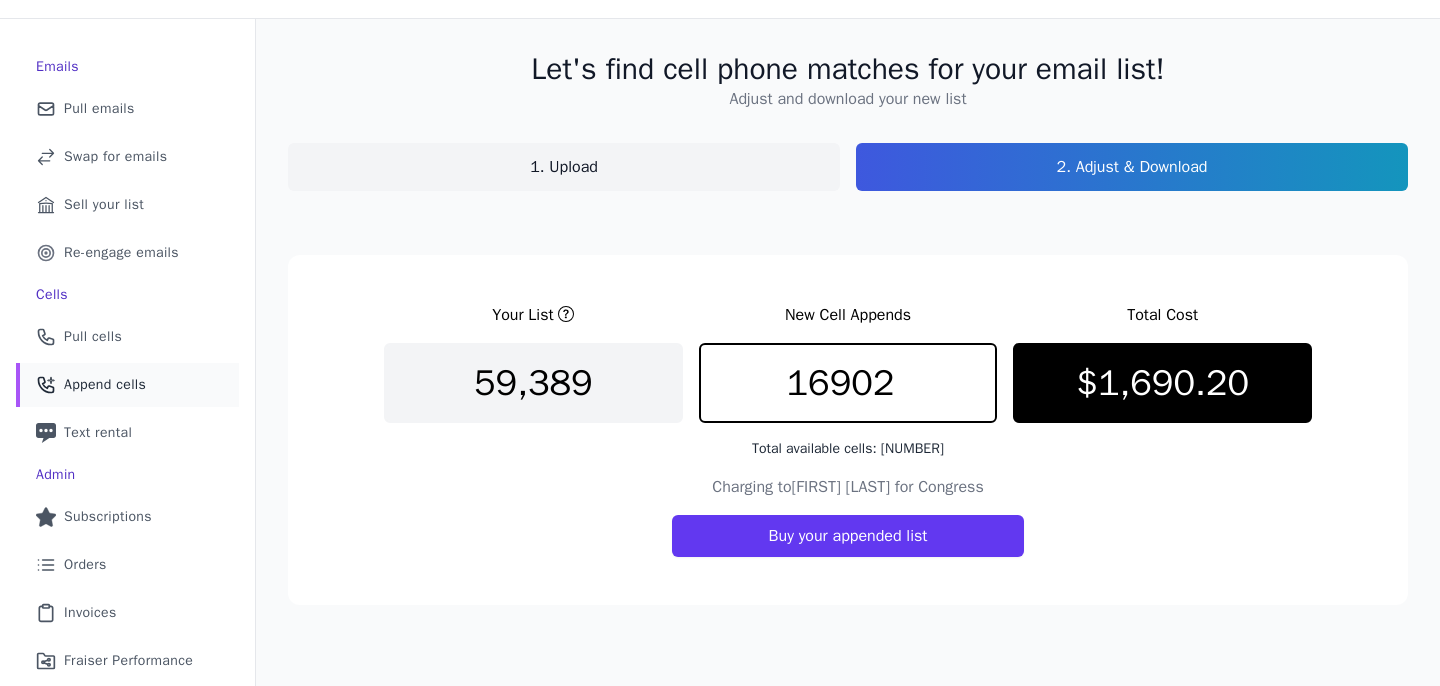 scroll, scrollTop: 171, scrollLeft: 0, axis: vertical 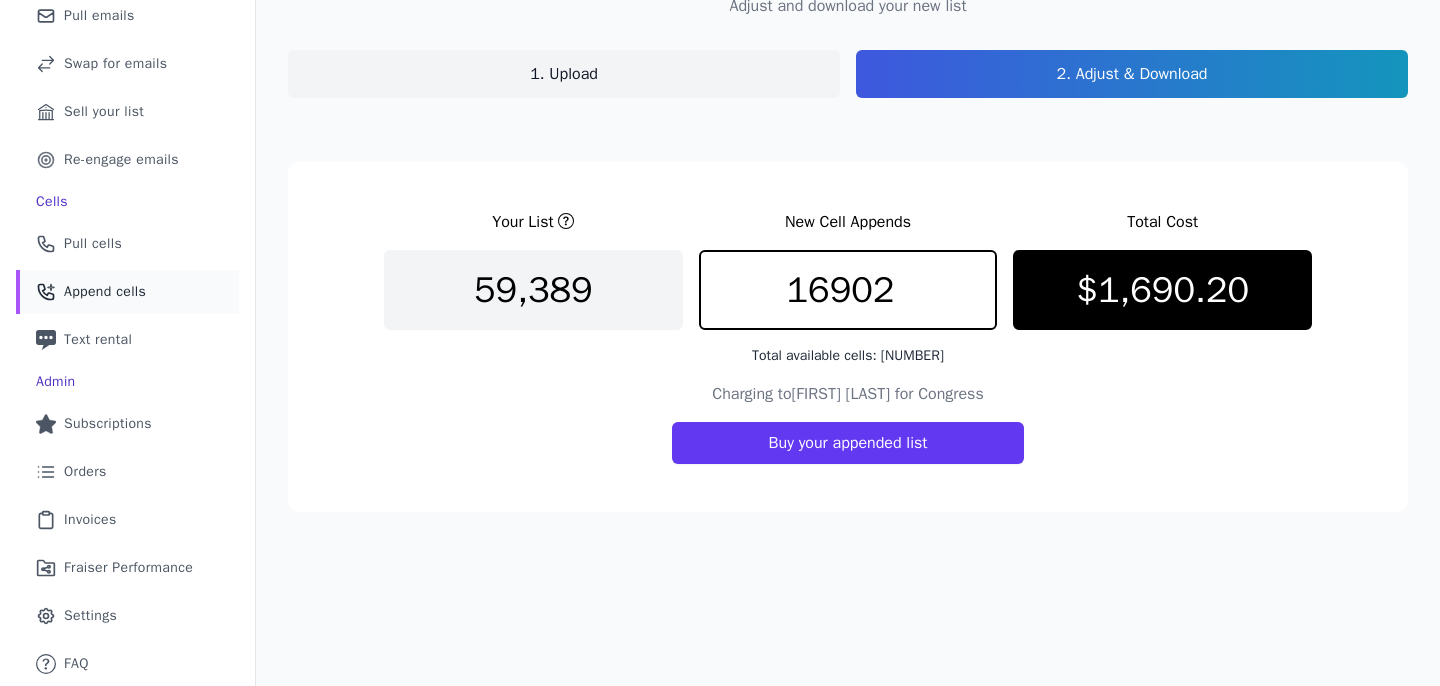 click on "Charging to  Josh Riley for Congress   Buy your appended list" at bounding box center [848, 423] 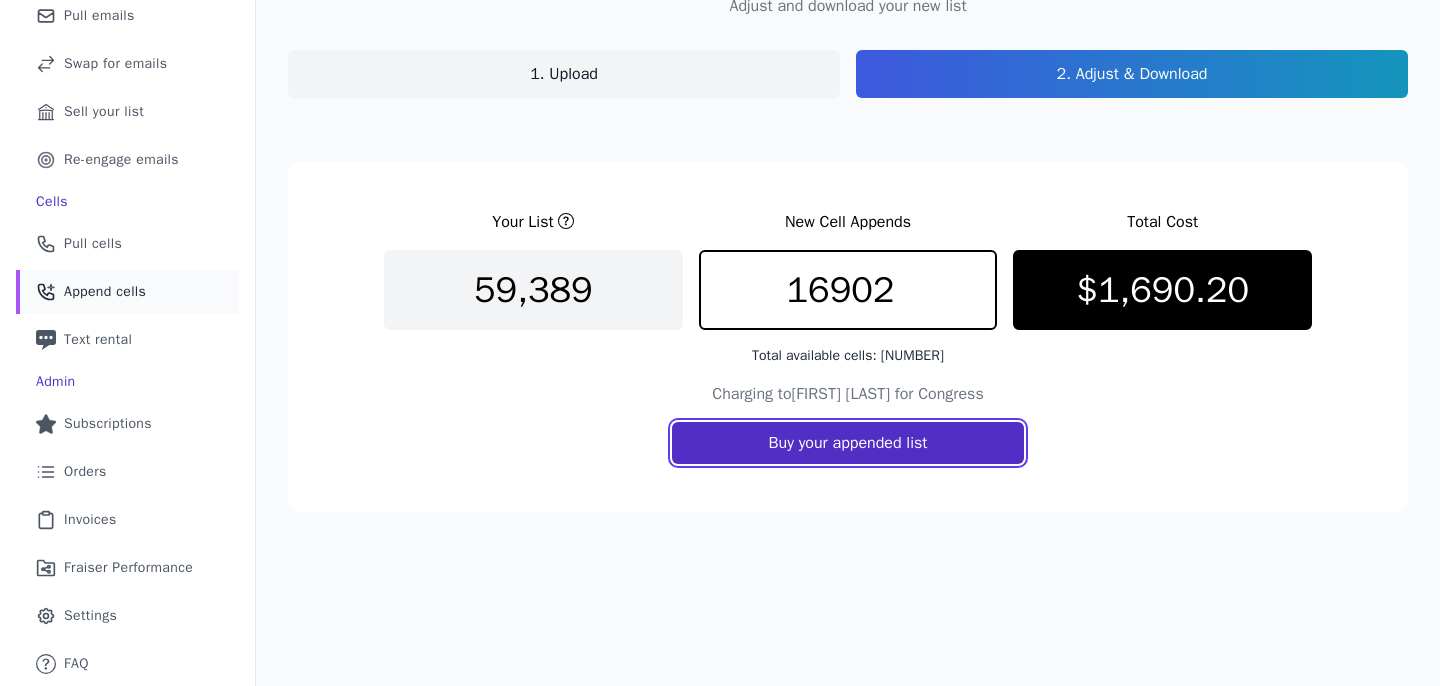 click on "Buy your appended list" at bounding box center (848, 443) 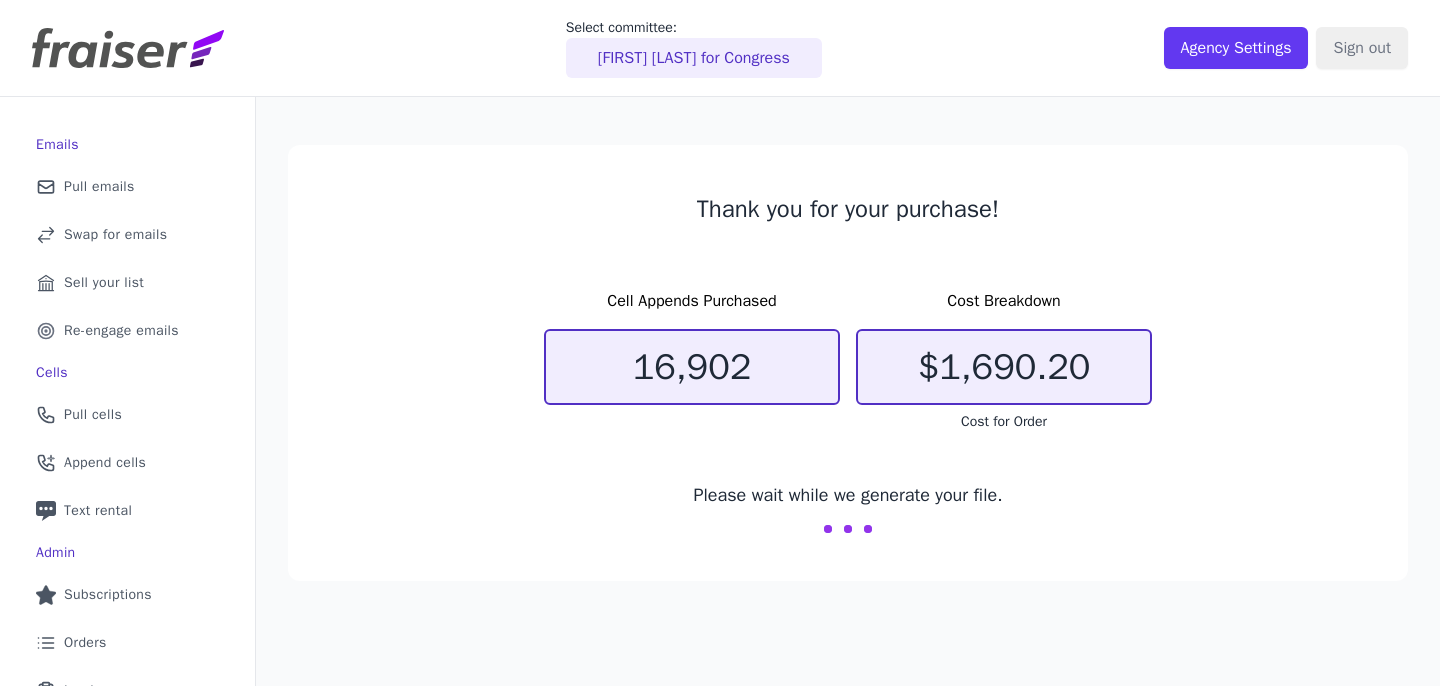scroll, scrollTop: 0, scrollLeft: 0, axis: both 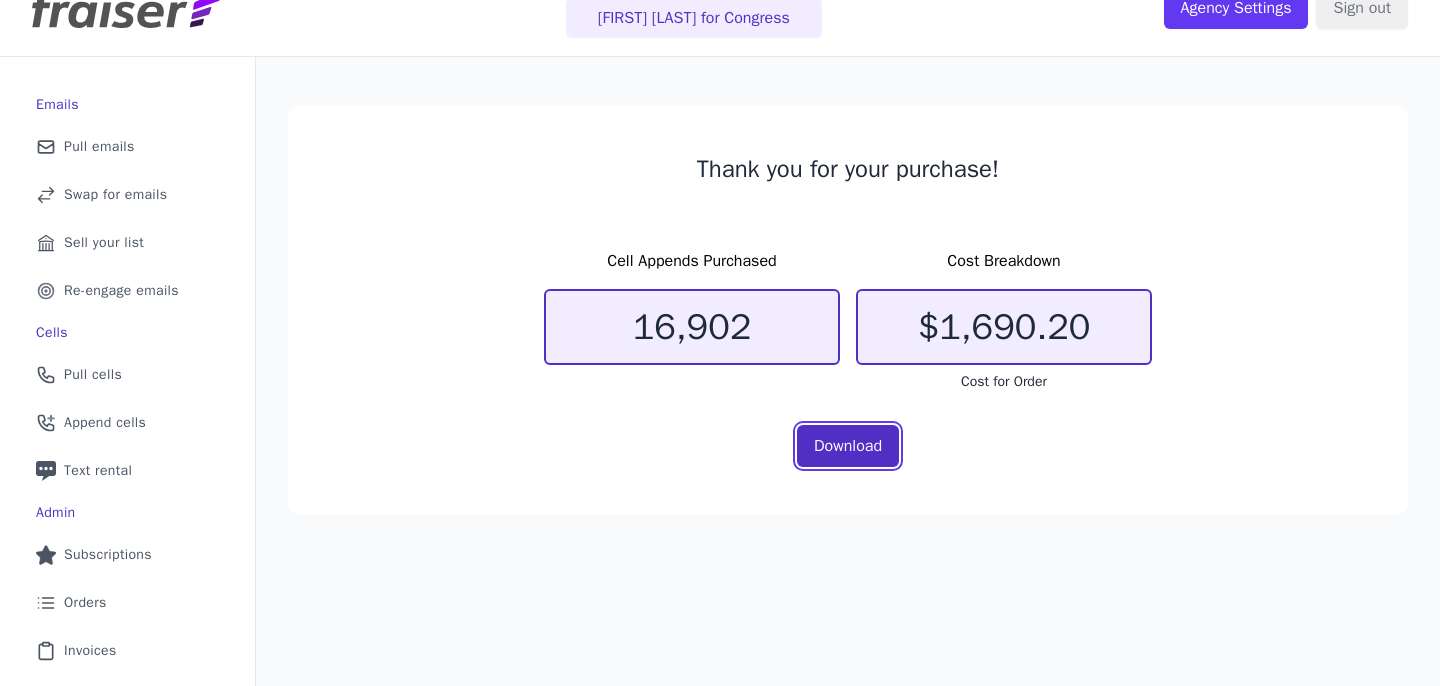 click on "Download" at bounding box center [848, 446] 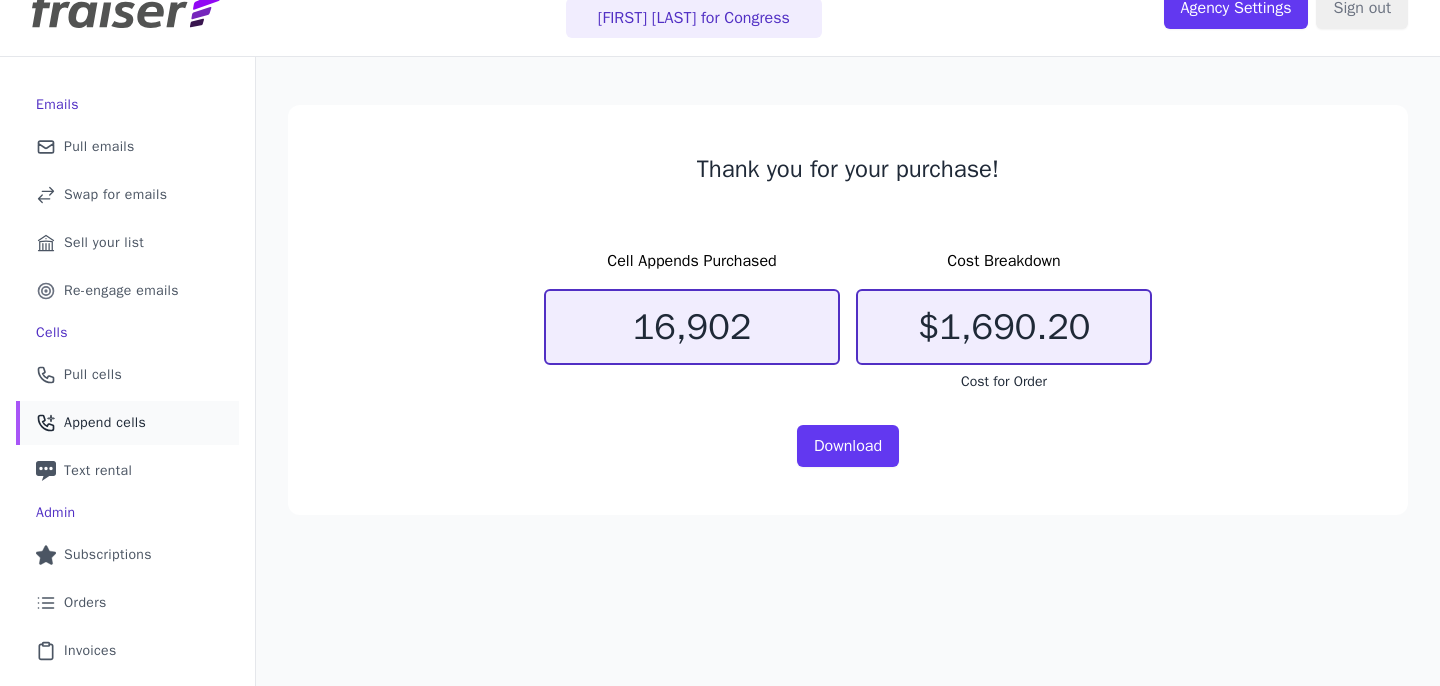 click on "Phone Icon with a plus sign Outline of a phone with a plus sign
Append cells" at bounding box center [127, 423] 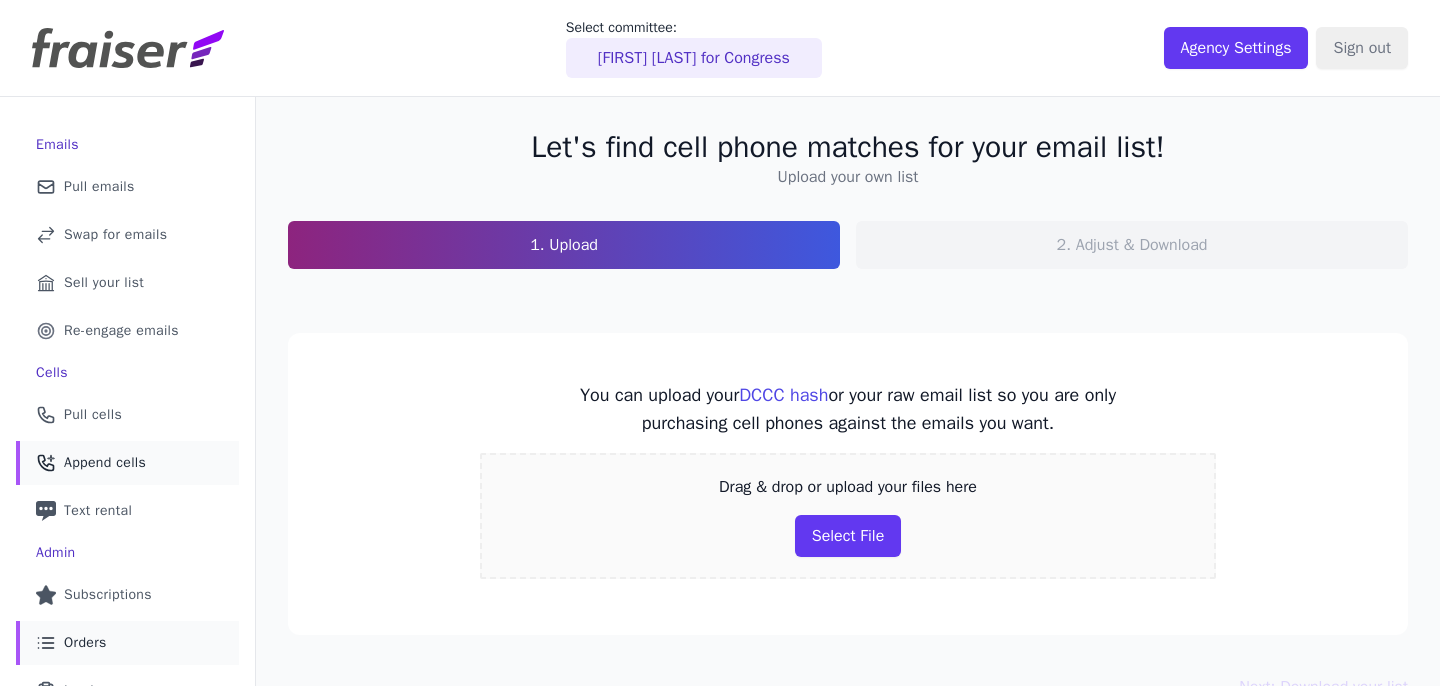 scroll, scrollTop: 0, scrollLeft: 0, axis: both 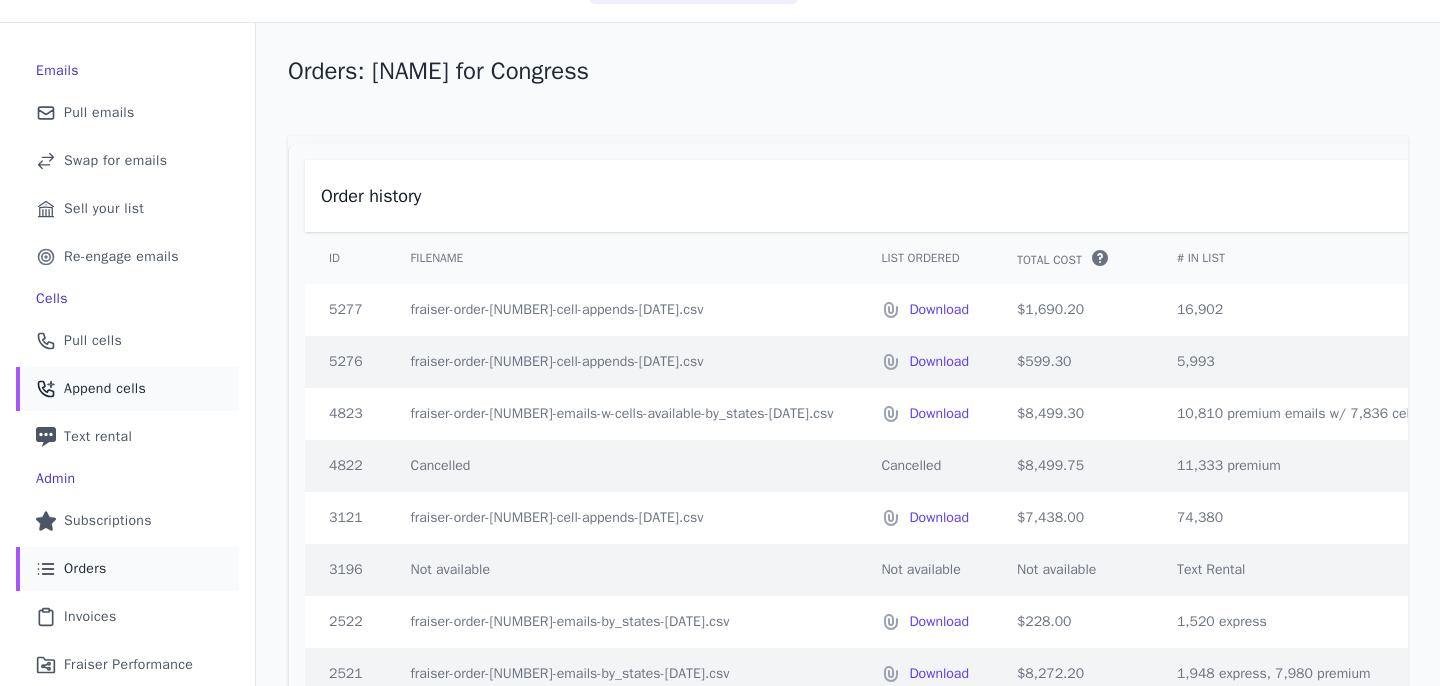 click on "Append cells" at bounding box center (105, 389) 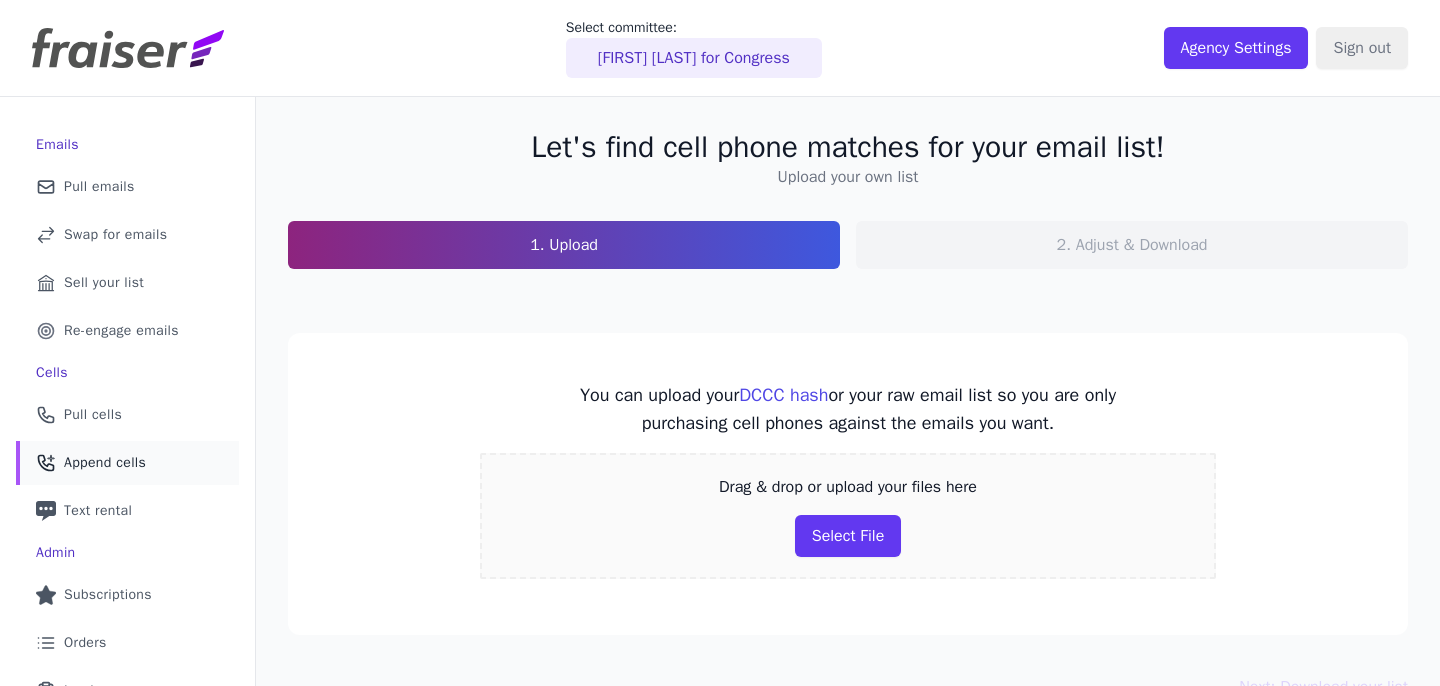 scroll, scrollTop: 0, scrollLeft: 0, axis: both 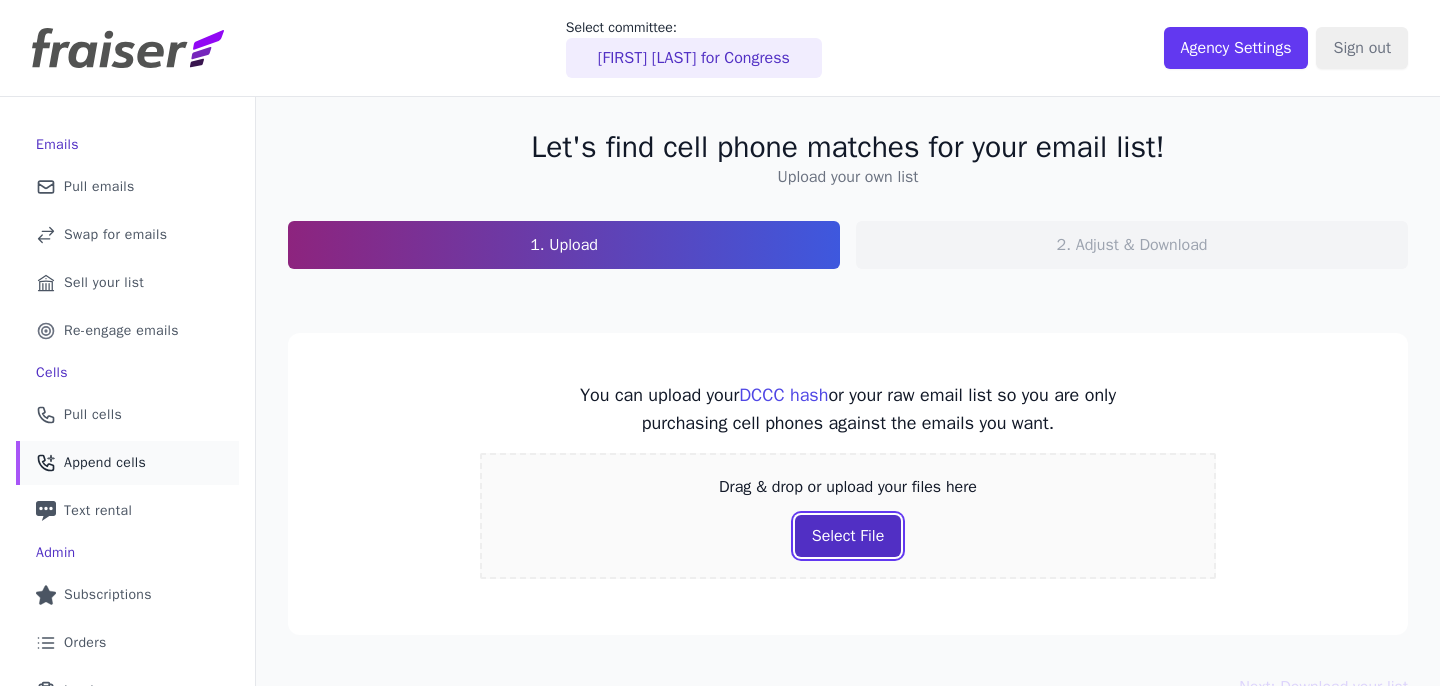 click on "Select File" at bounding box center (848, 536) 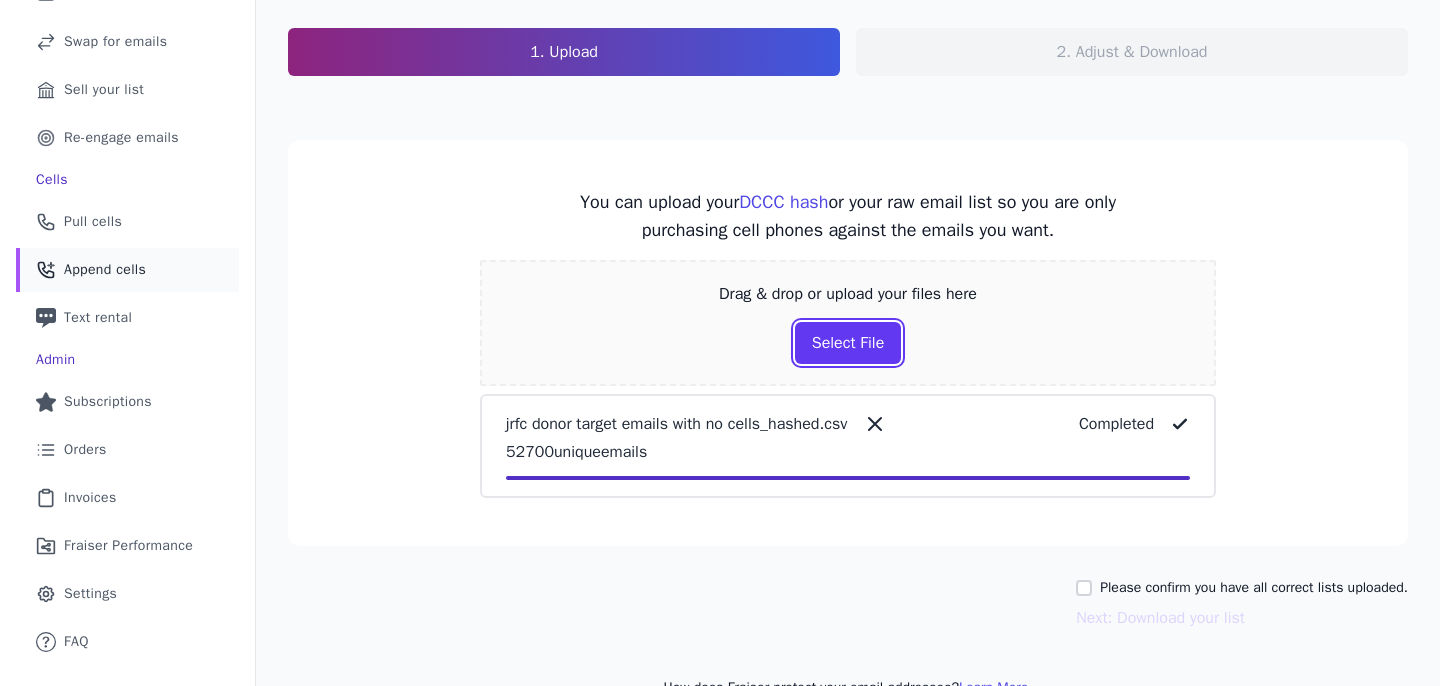 scroll, scrollTop: 237, scrollLeft: 0, axis: vertical 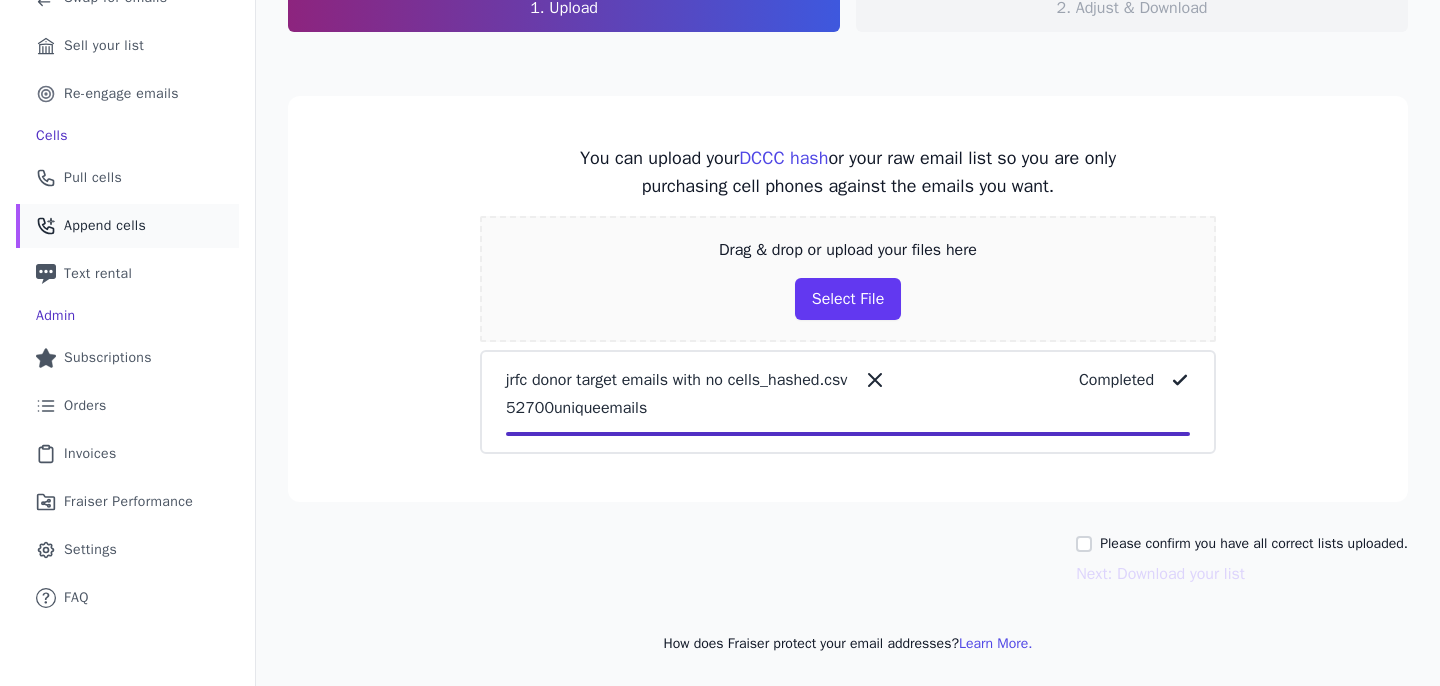 click on "Let's find cell phone matches for your email list!   Upload your own list   1. Upload   2. Adjust & Download       You can upload your  DCCC hash
or your raw email list so you are only purchasing cell phones against the emails you want.   Drag & drop or upload your files here
Select File   jrfc donor target emails with no cells_hashed.csv     Completed
52700  unique  emails       Please confirm you have all correct lists uploaded.   Next: Download your list   How does Fraiser protect your email addresses?
Learn More." 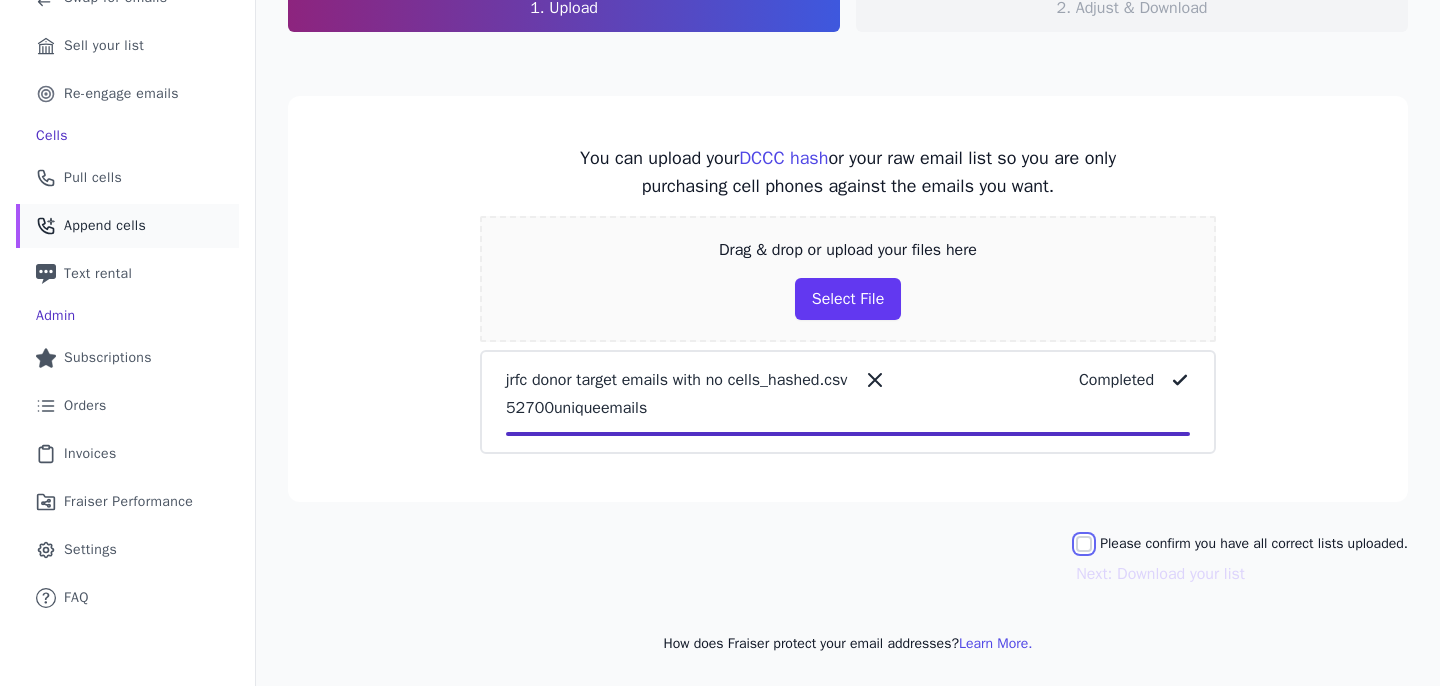 click on "Please confirm you have all correct lists uploaded." at bounding box center (1084, 544) 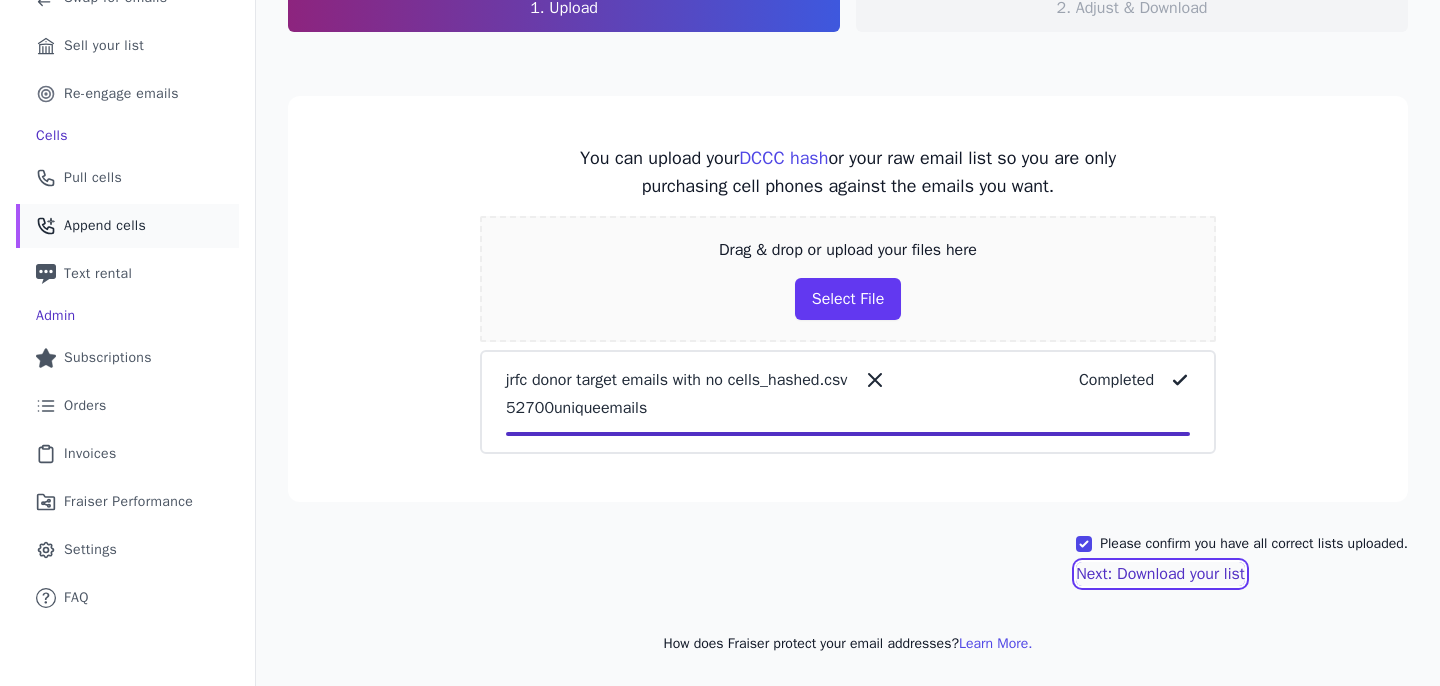 click on "Next: Download your list" at bounding box center [1160, 574] 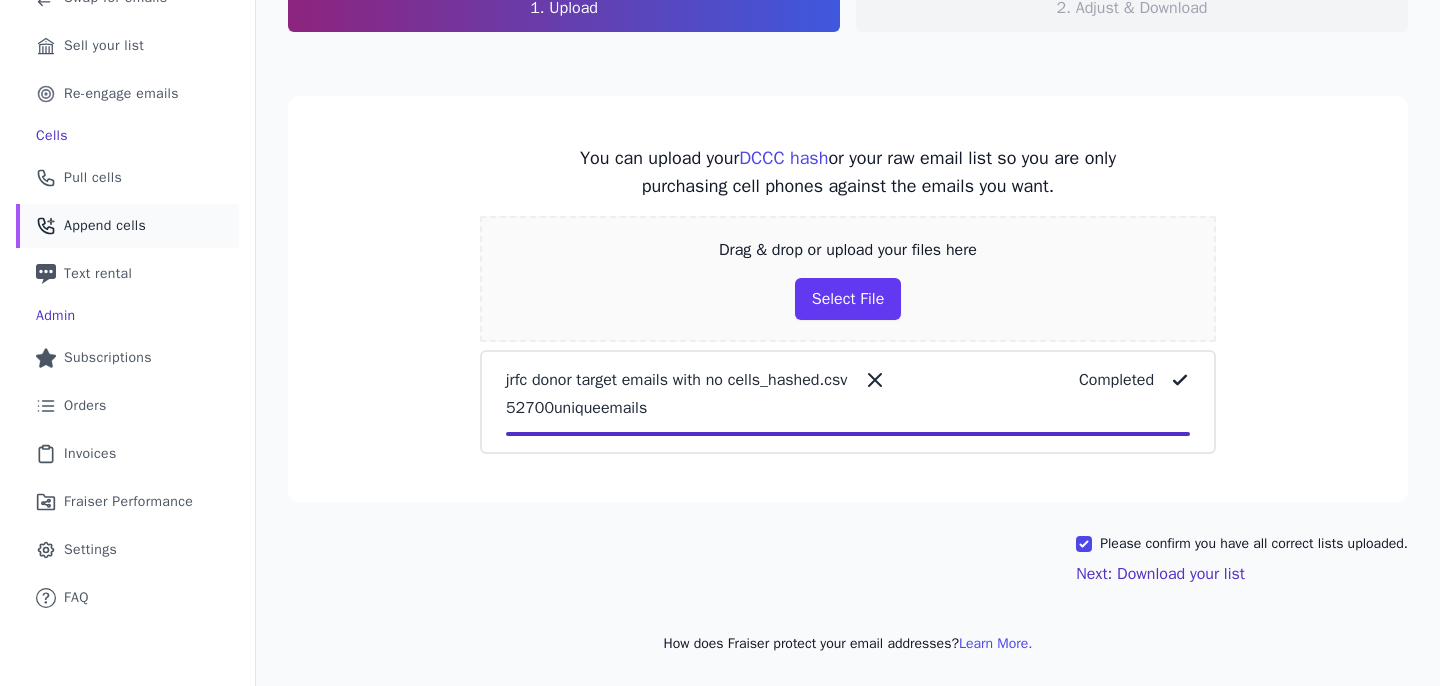 scroll, scrollTop: 233, scrollLeft: 0, axis: vertical 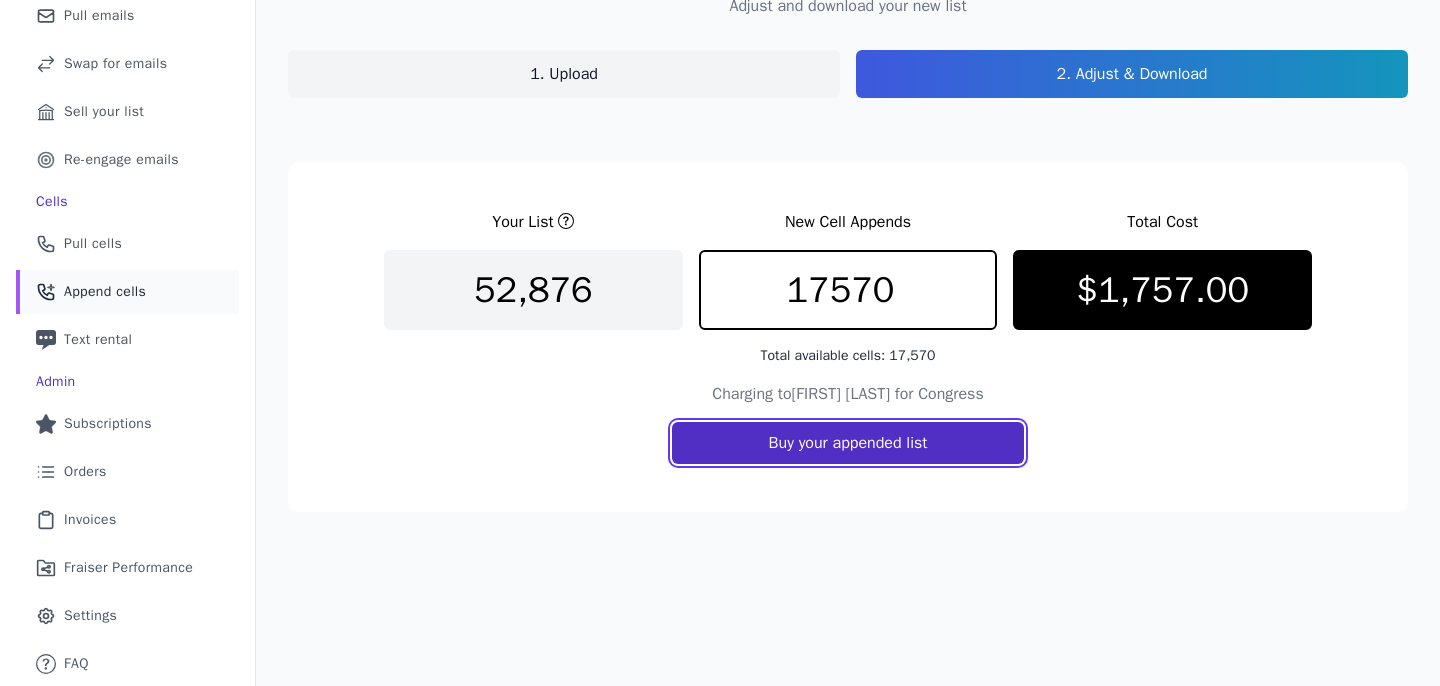 click on "Buy your appended list" at bounding box center [848, 443] 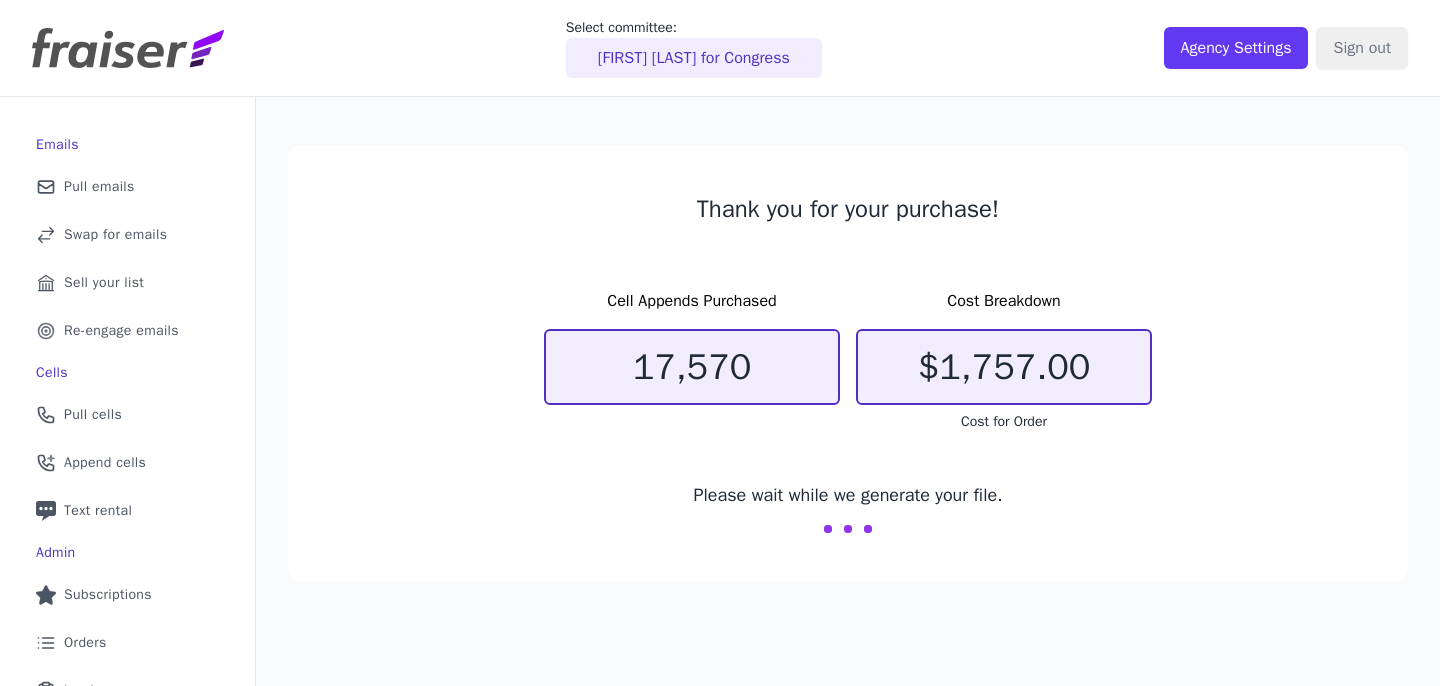 scroll, scrollTop: 0, scrollLeft: 0, axis: both 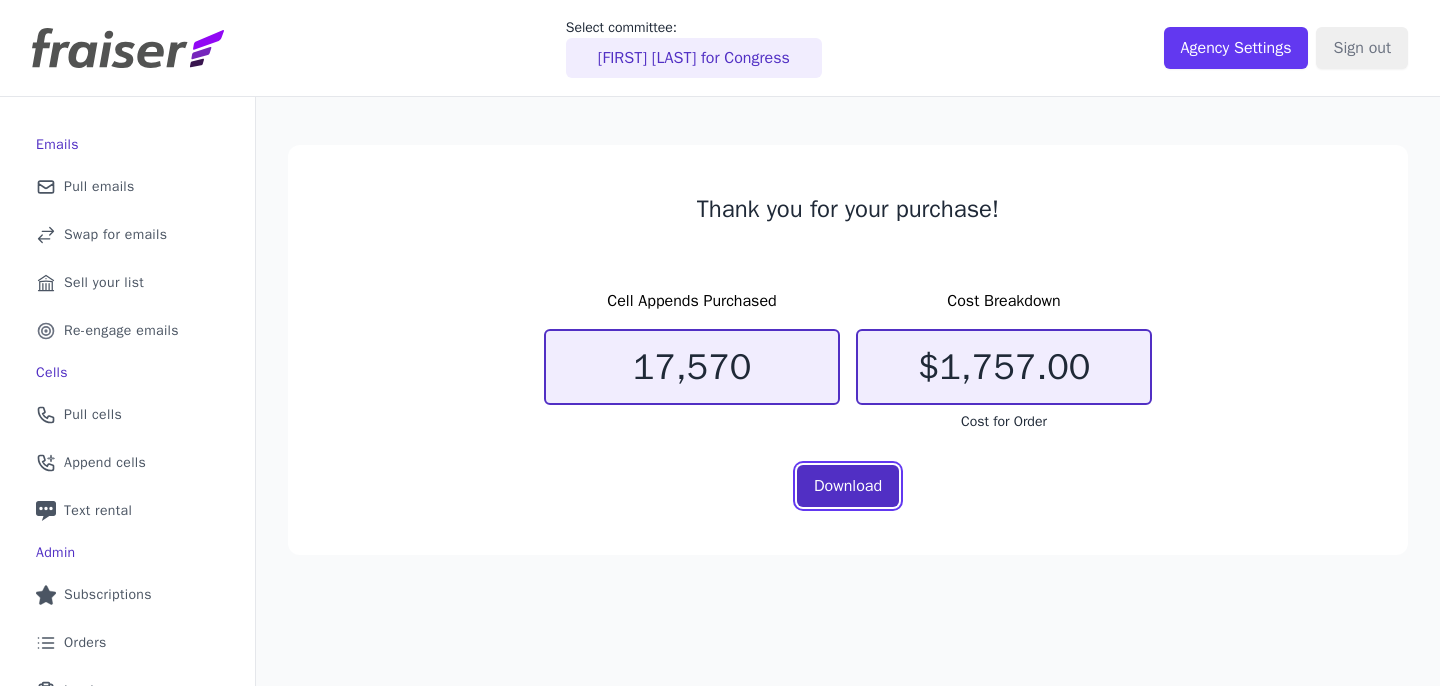click on "Download" at bounding box center (848, 486) 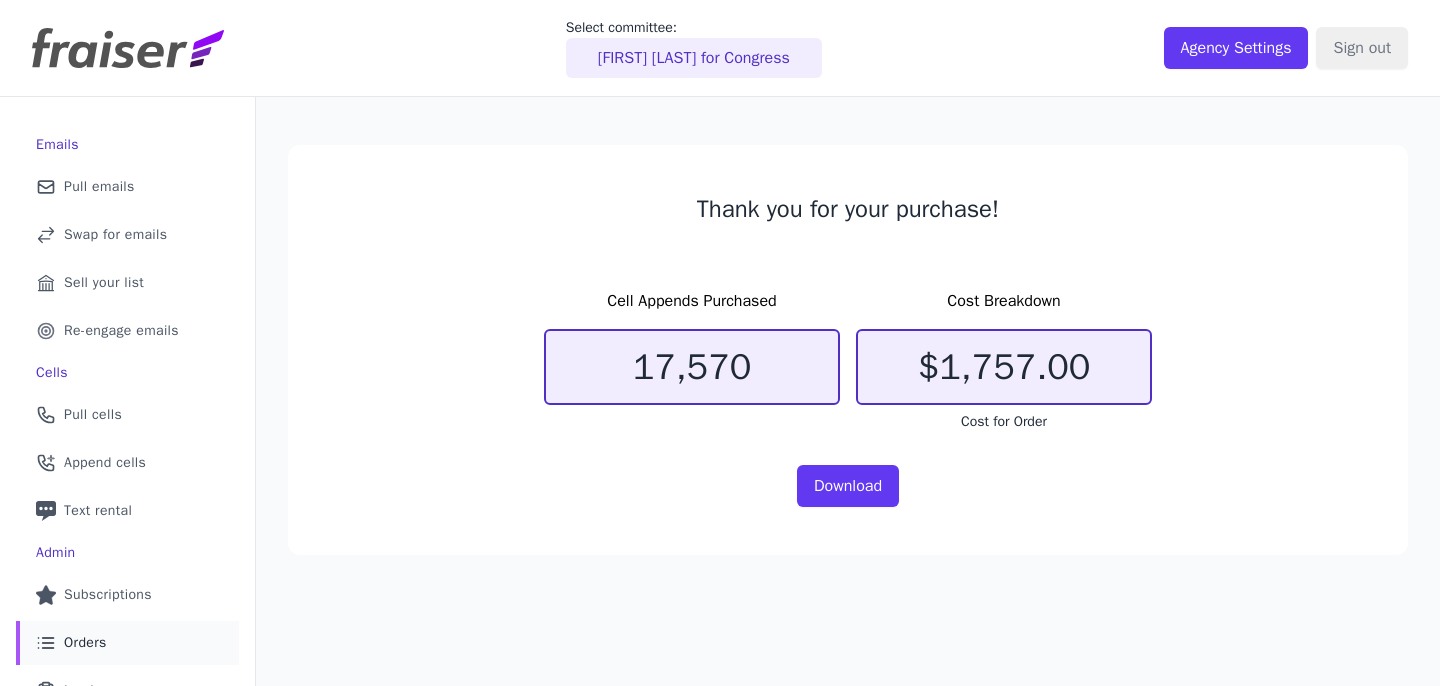 click on "Orders" at bounding box center [85, 643] 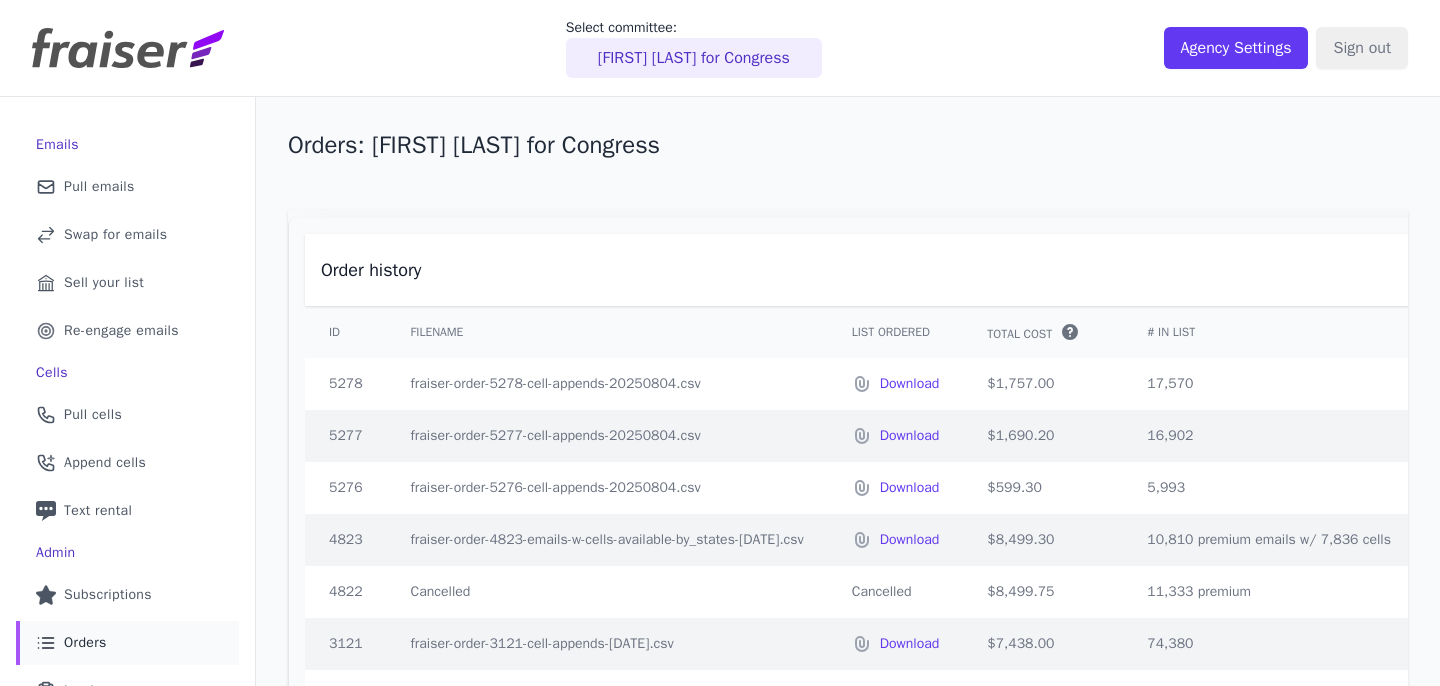 scroll, scrollTop: 0, scrollLeft: 0, axis: both 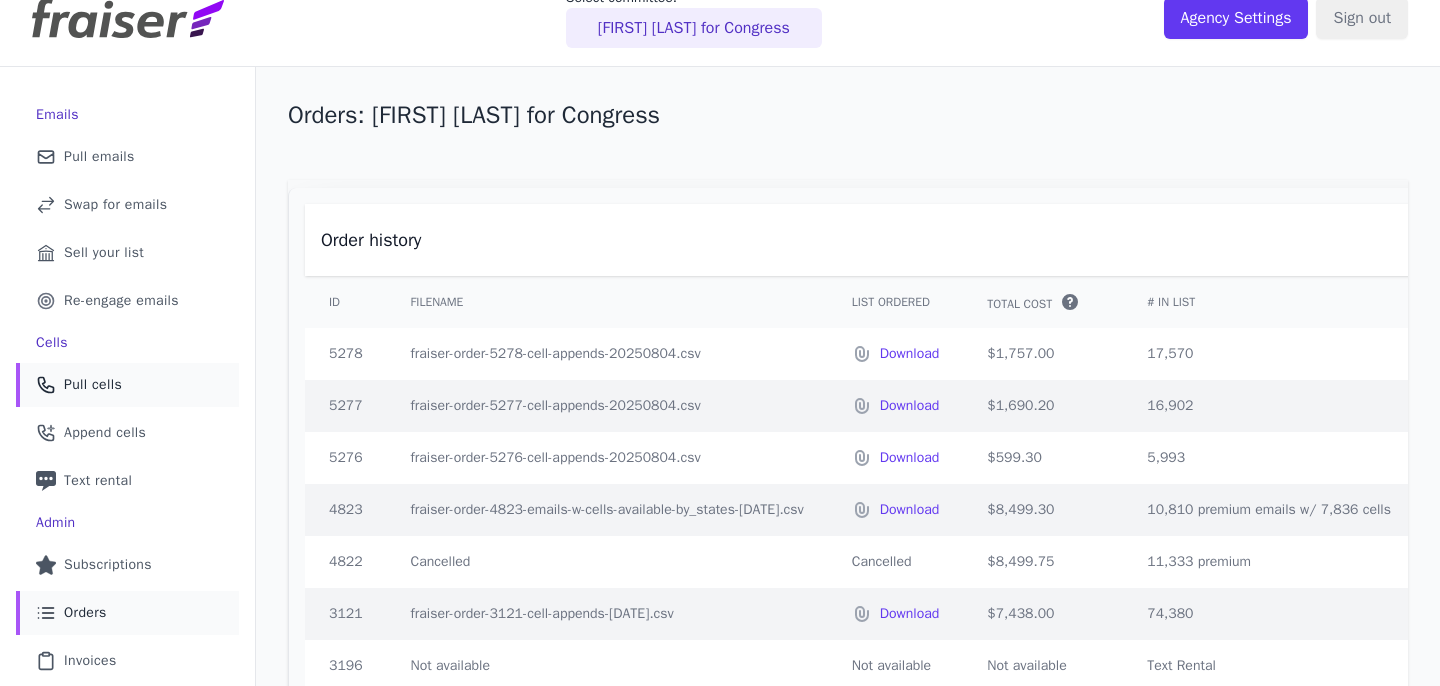 click on "Pull cells" at bounding box center (93, 385) 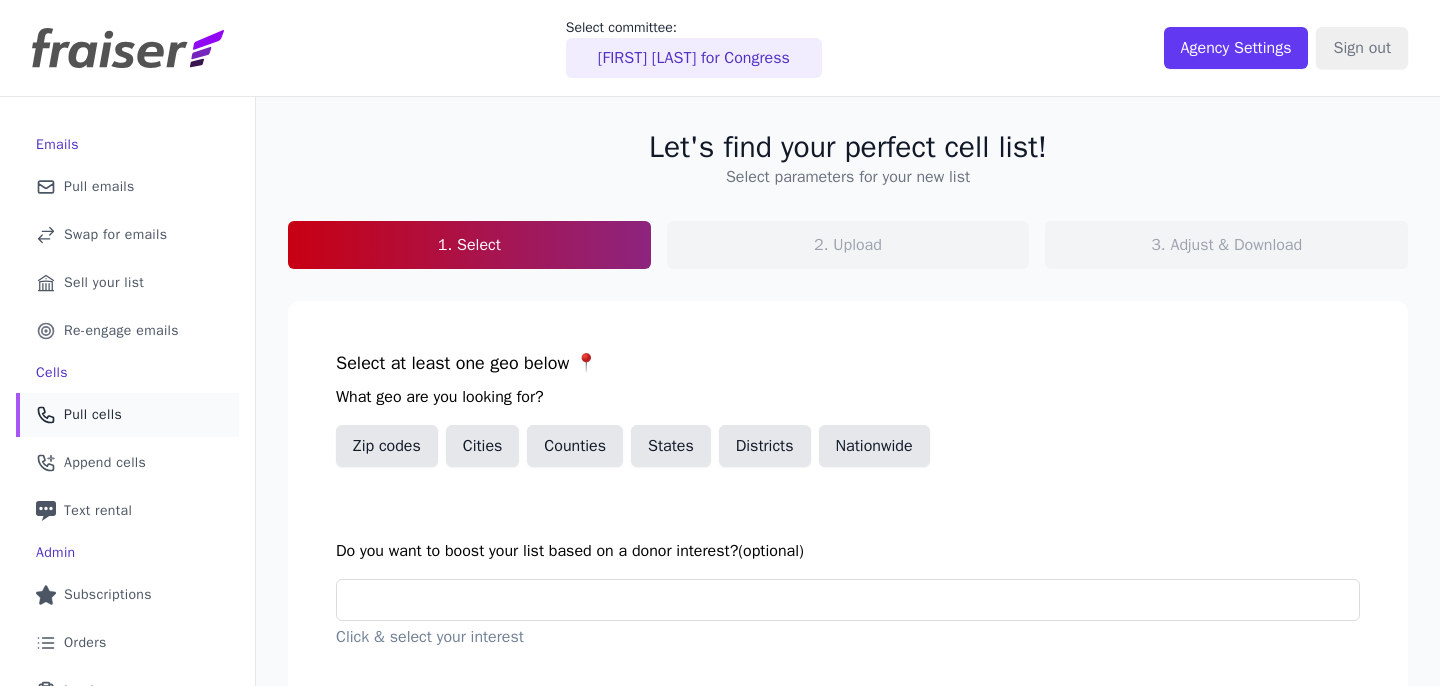 scroll, scrollTop: 0, scrollLeft: 0, axis: both 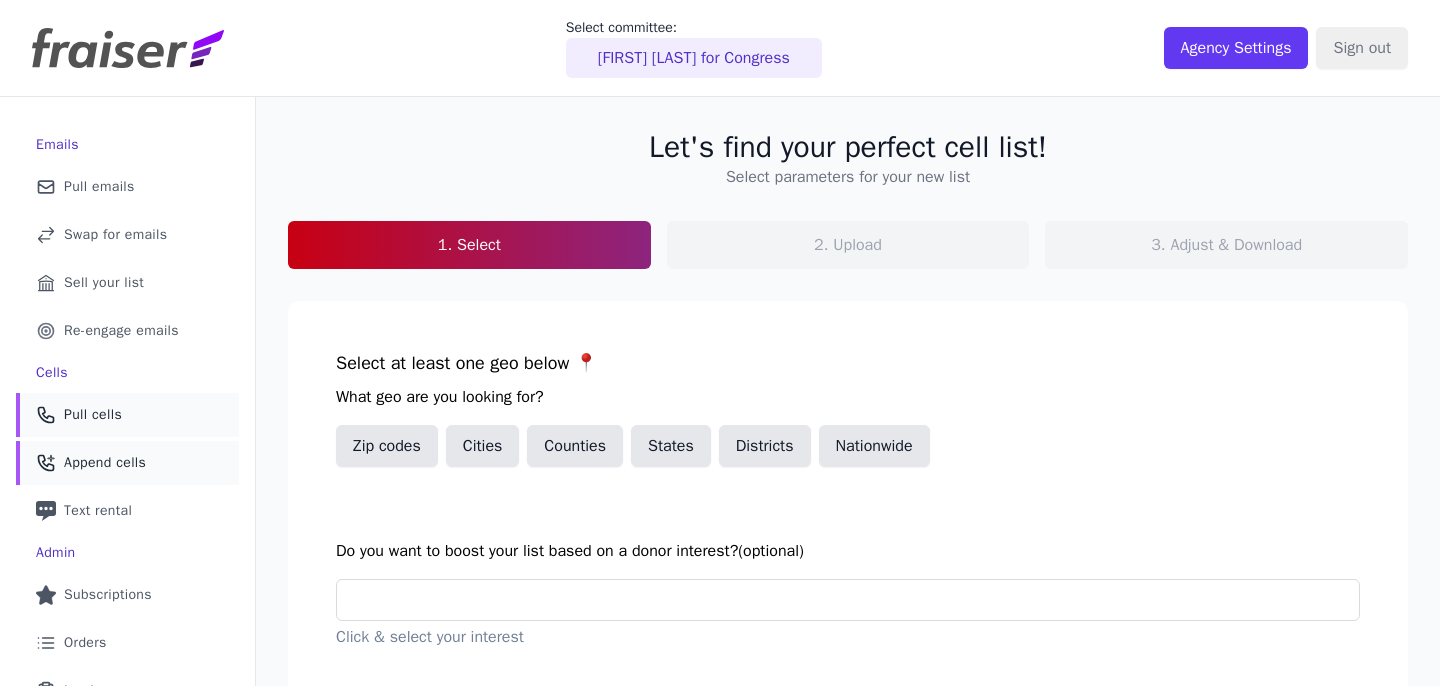 click on "Append cells" at bounding box center [105, 463] 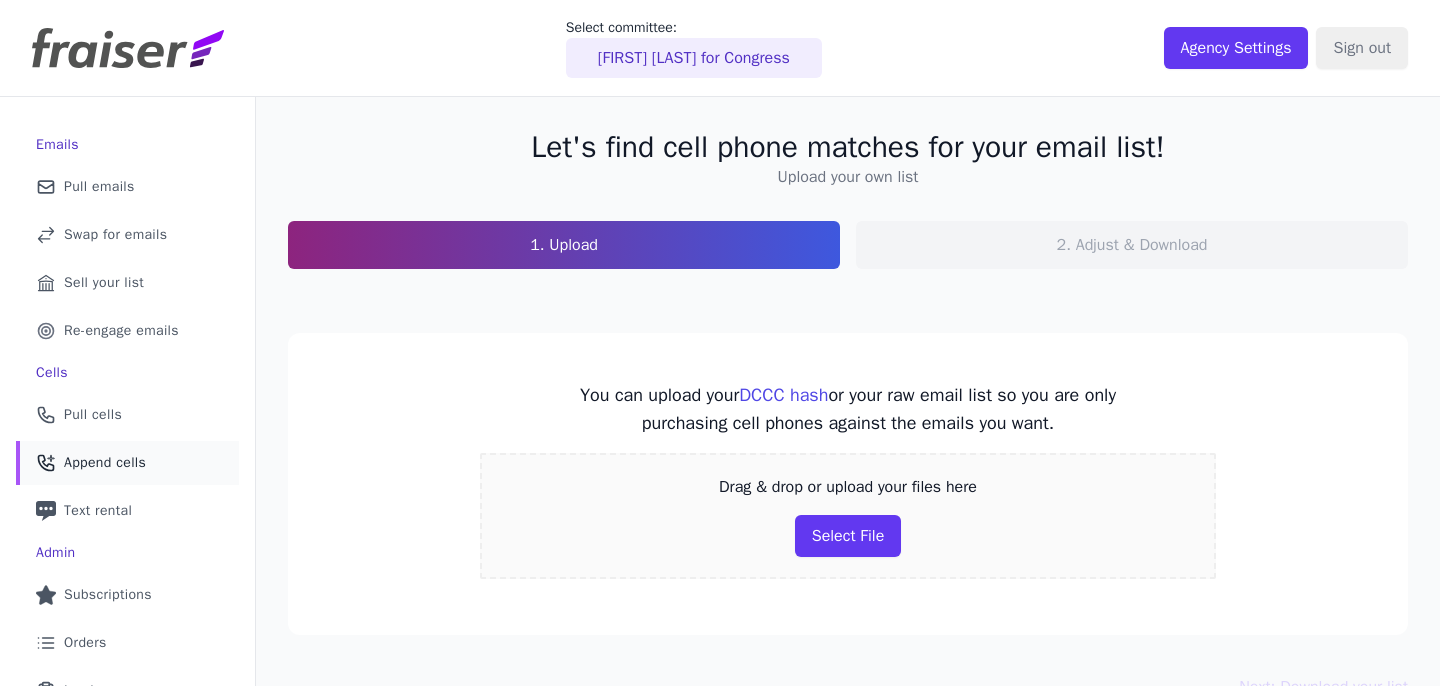 scroll, scrollTop: 0, scrollLeft: 0, axis: both 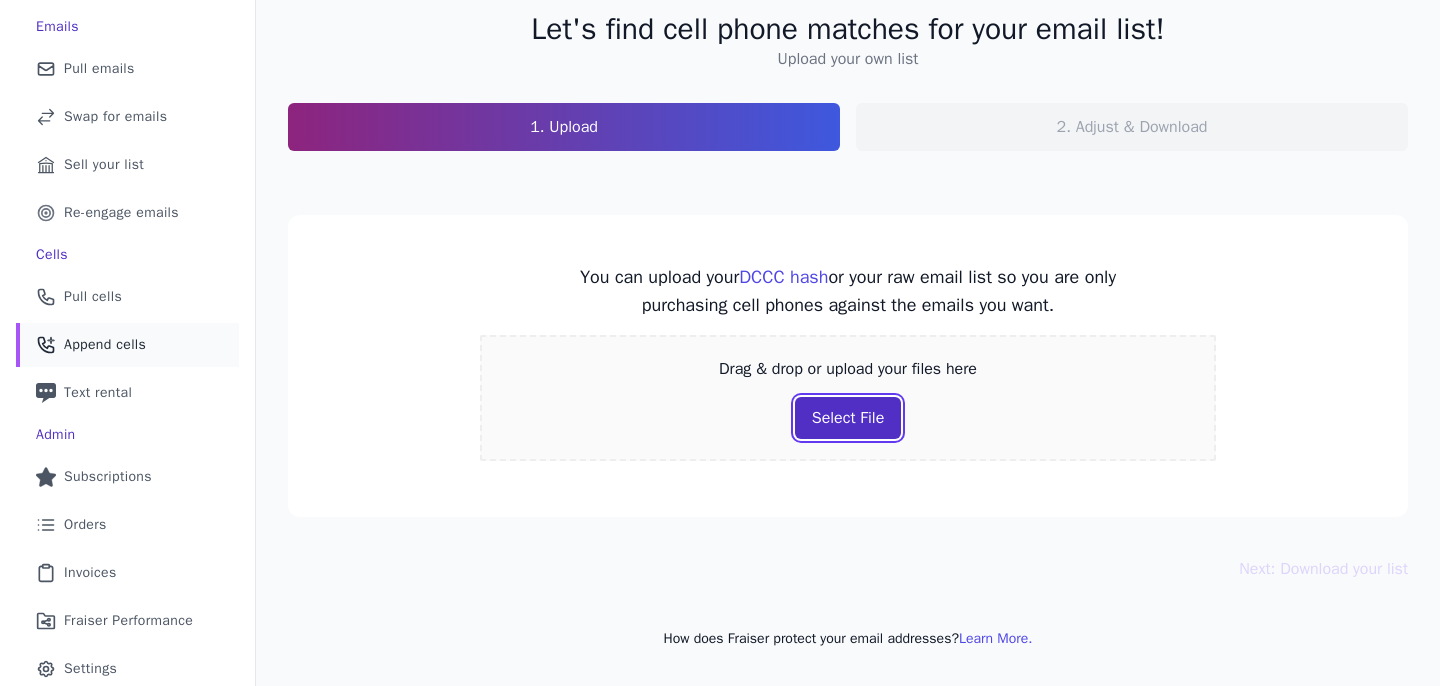click on "Select File" at bounding box center [848, 418] 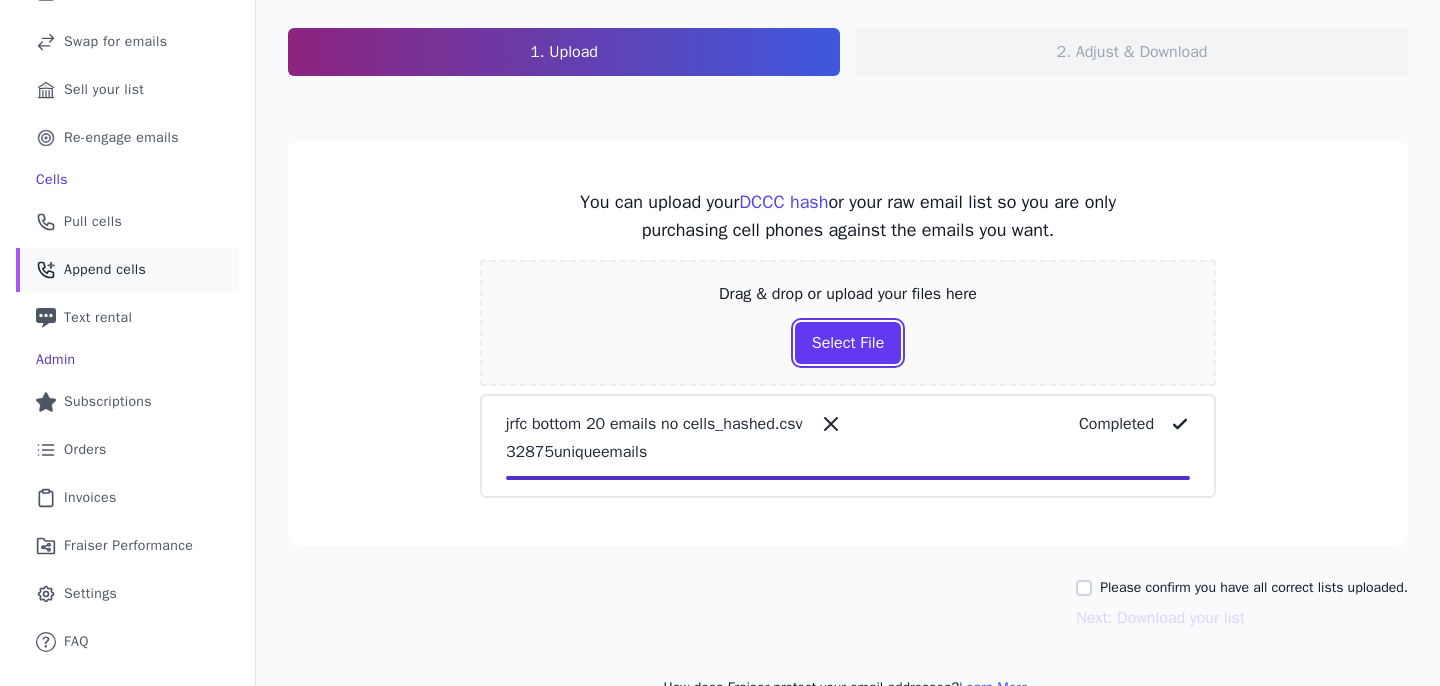 scroll, scrollTop: 237, scrollLeft: 0, axis: vertical 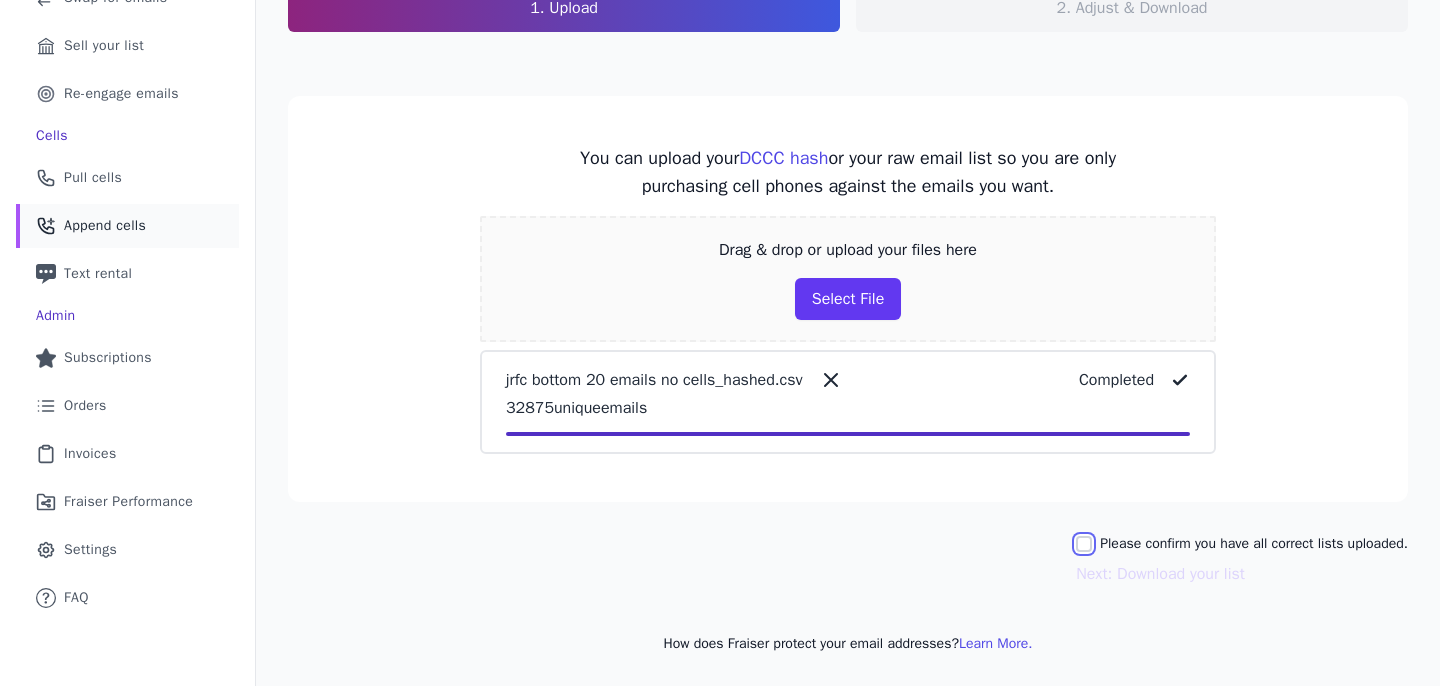 click on "Please confirm you have all correct lists uploaded." at bounding box center [1084, 544] 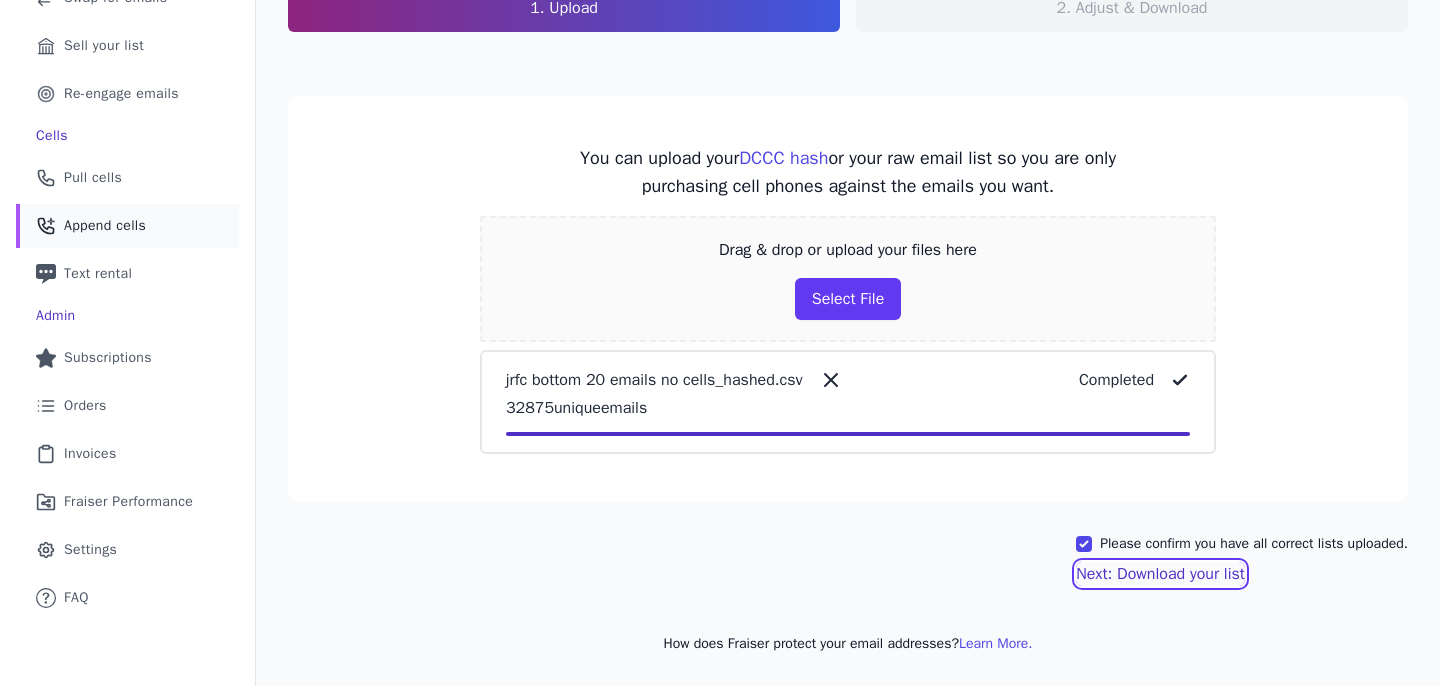 click on "Next: Download your list" at bounding box center [1160, 574] 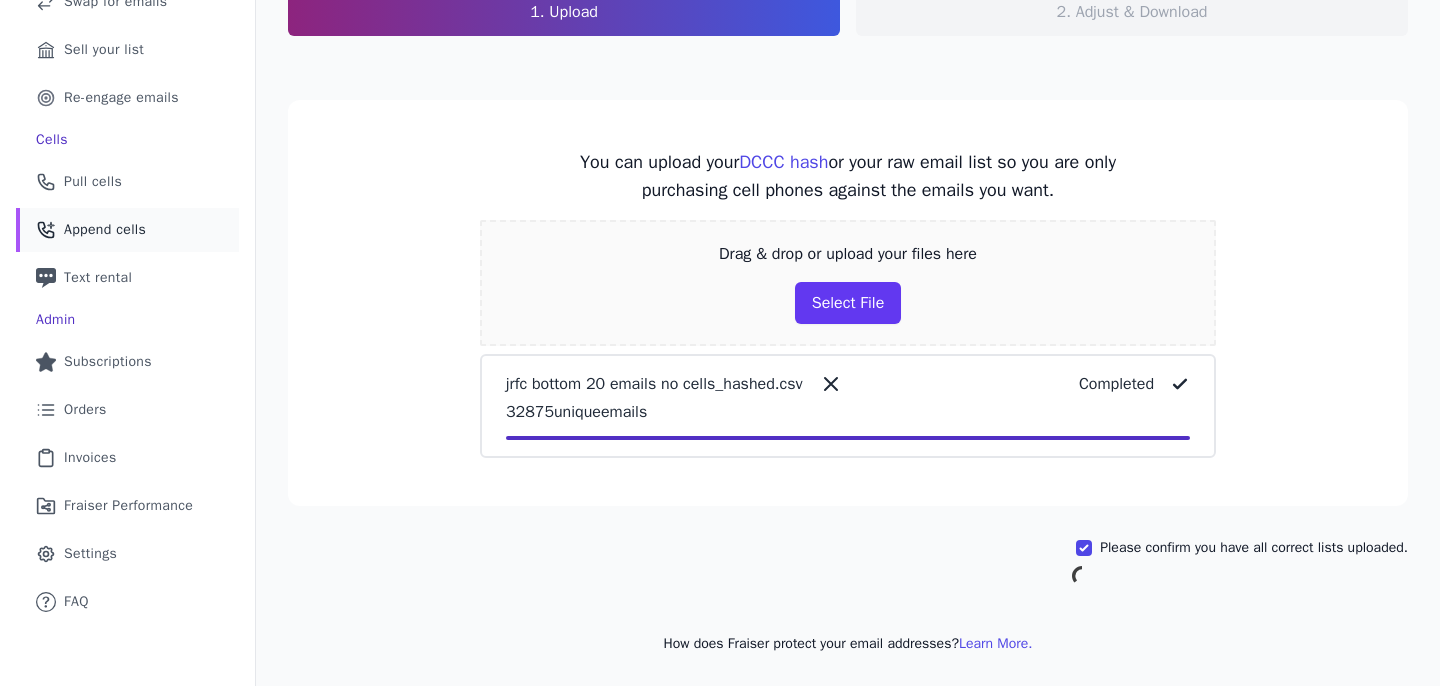 scroll, scrollTop: 171, scrollLeft: 0, axis: vertical 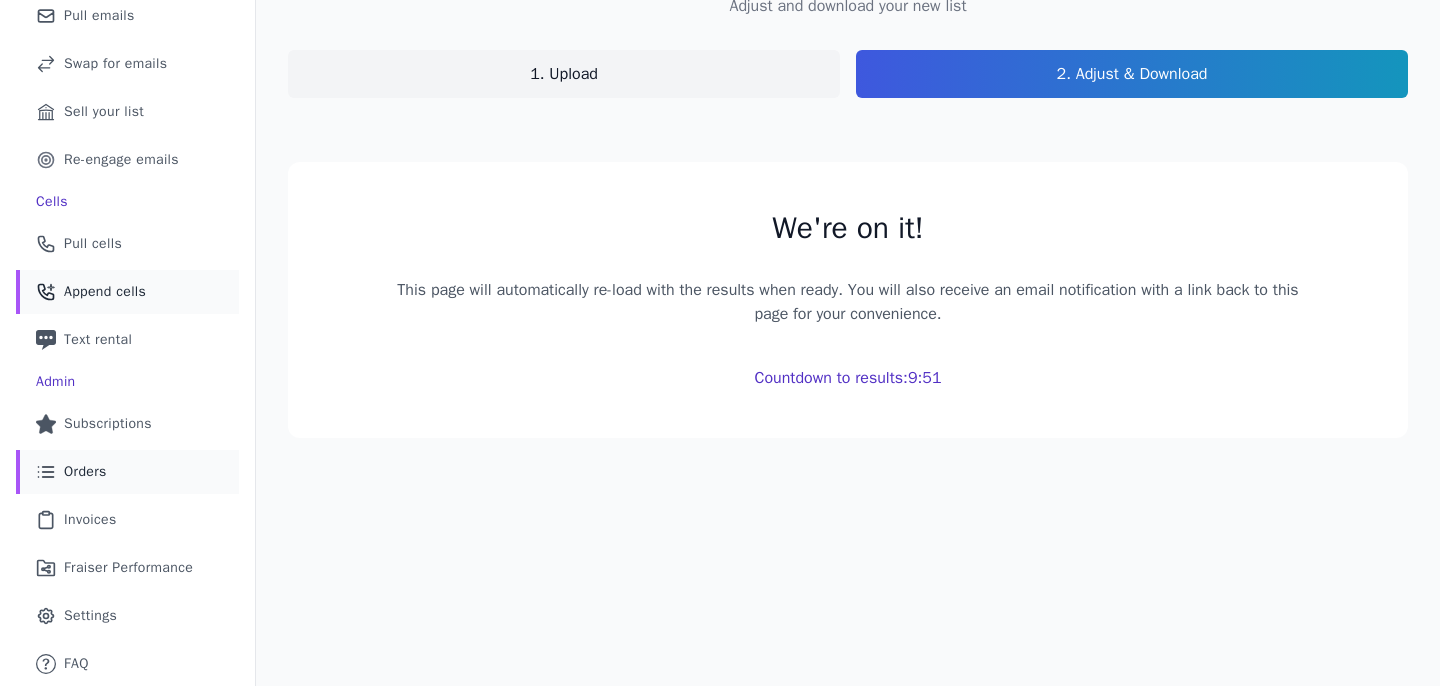 click on "Orders" at bounding box center (85, 472) 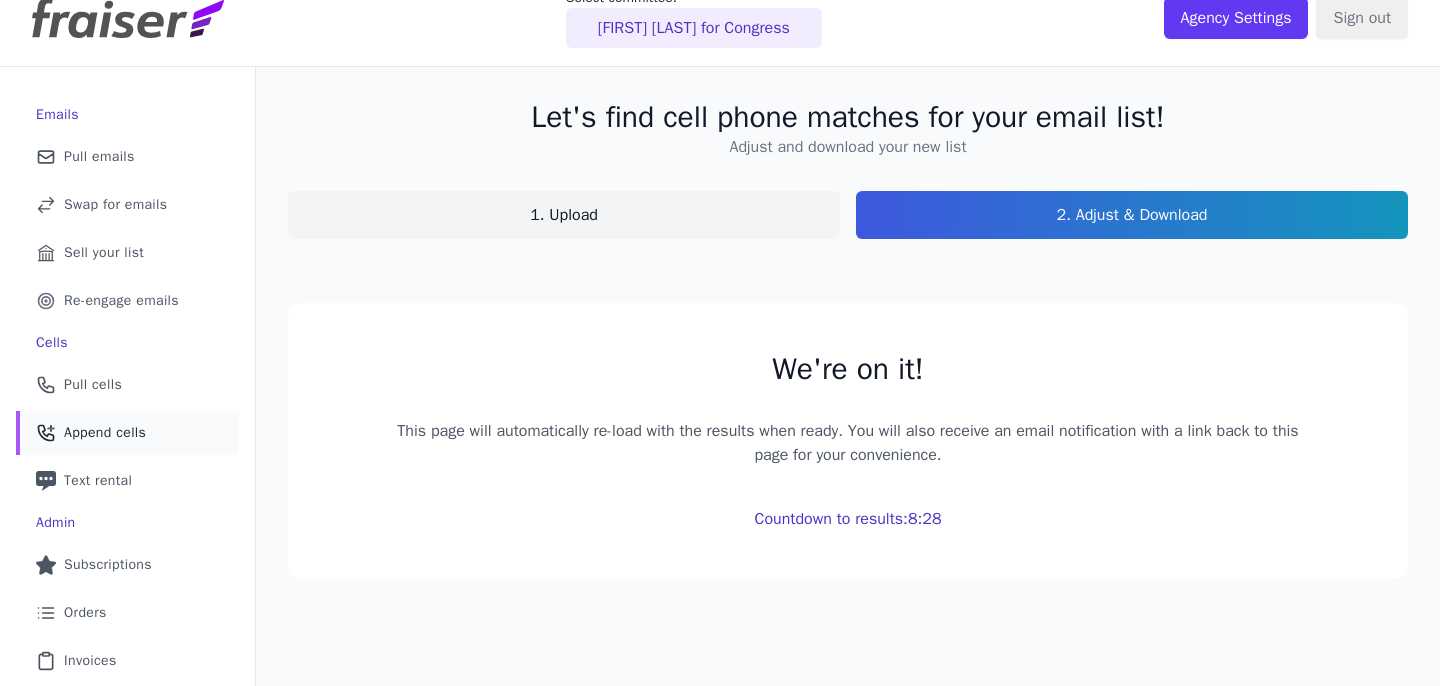 scroll, scrollTop: 0, scrollLeft: 0, axis: both 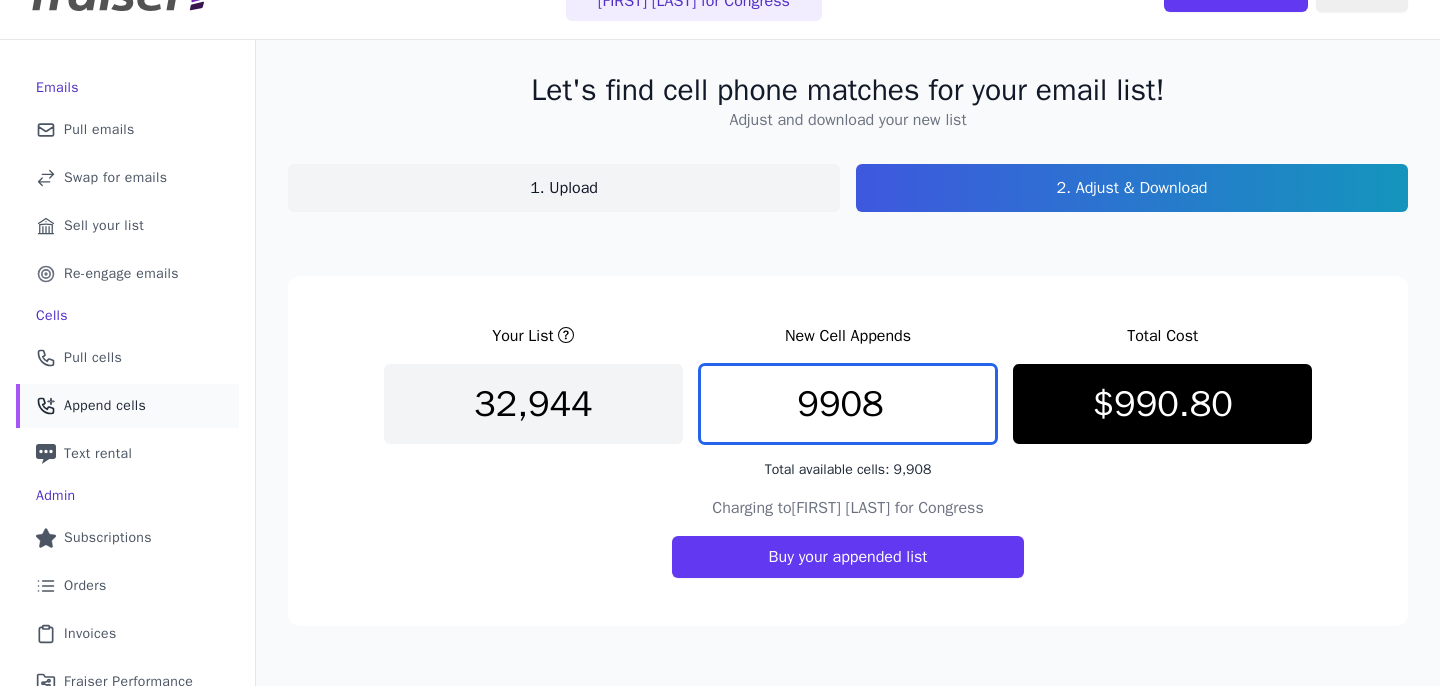 click on "9908" at bounding box center [848, 404] 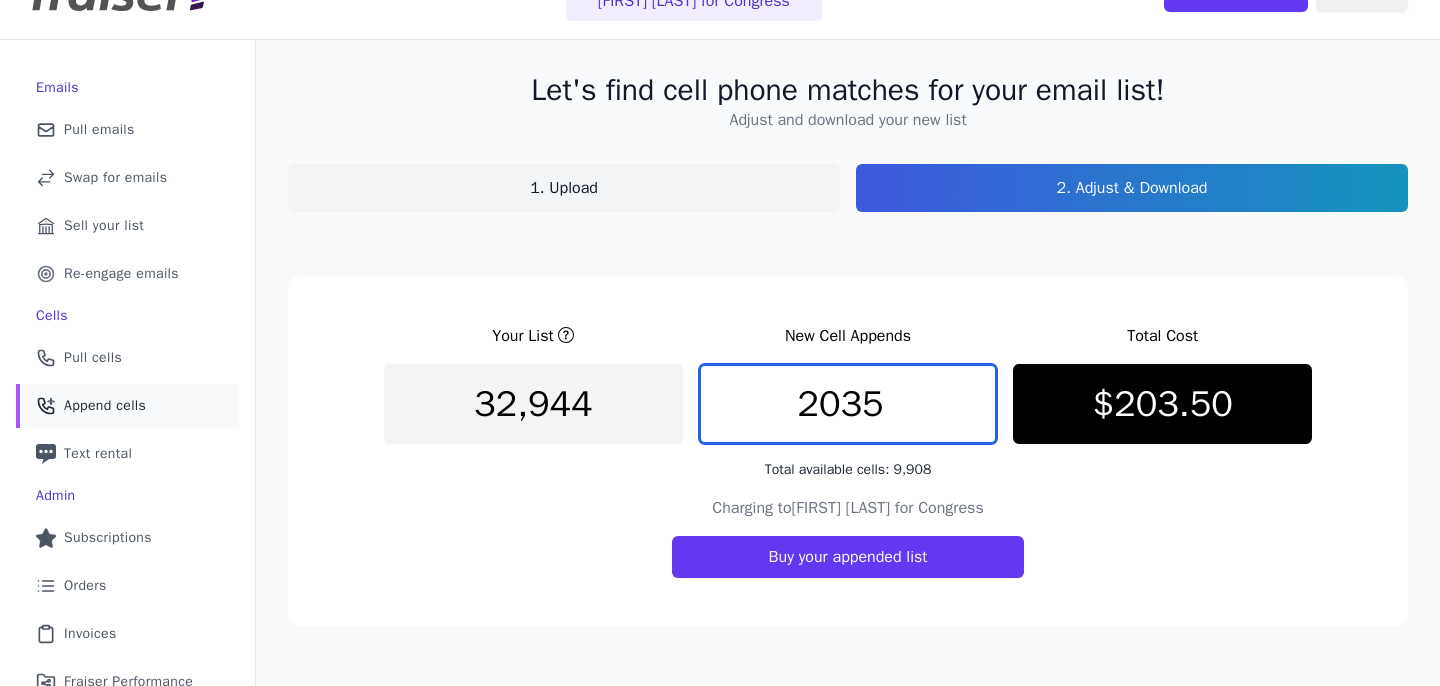 type on "2035" 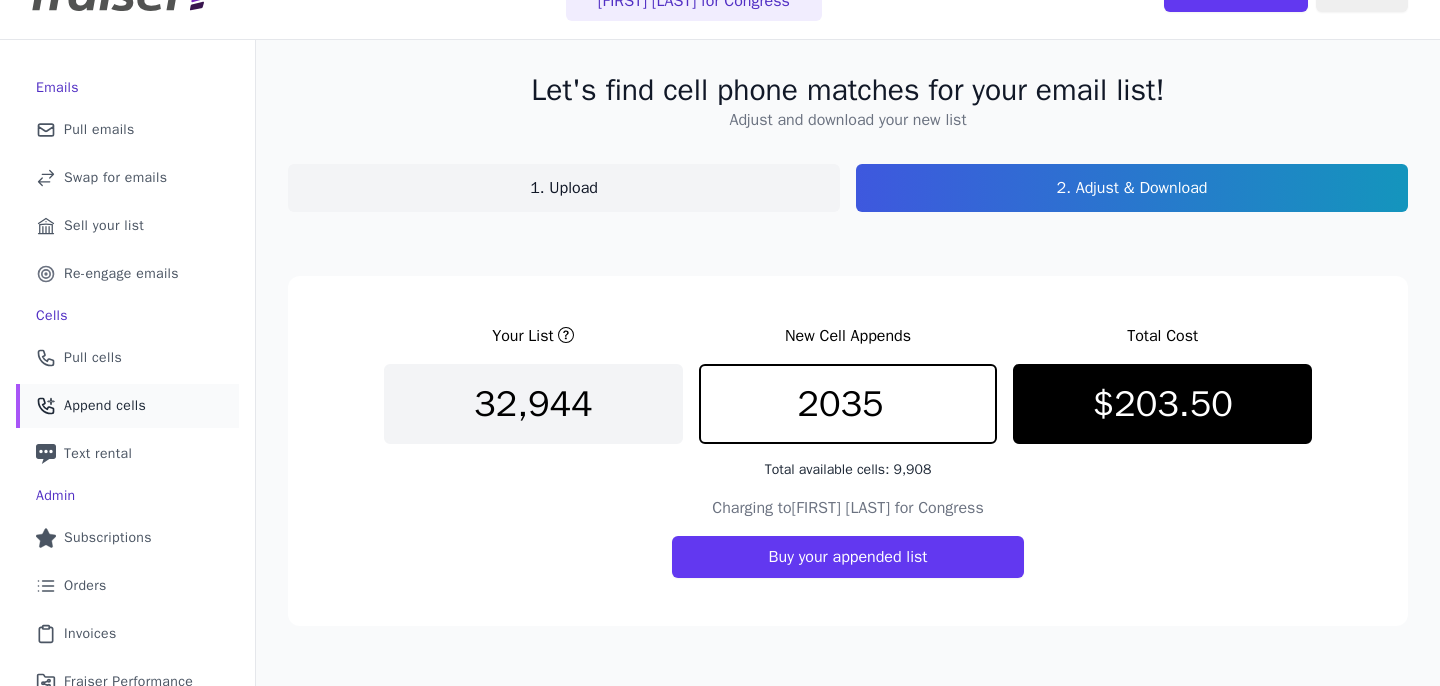 click on "Charging to  Josh Riley for Congress   Buy your appended list" at bounding box center (848, 537) 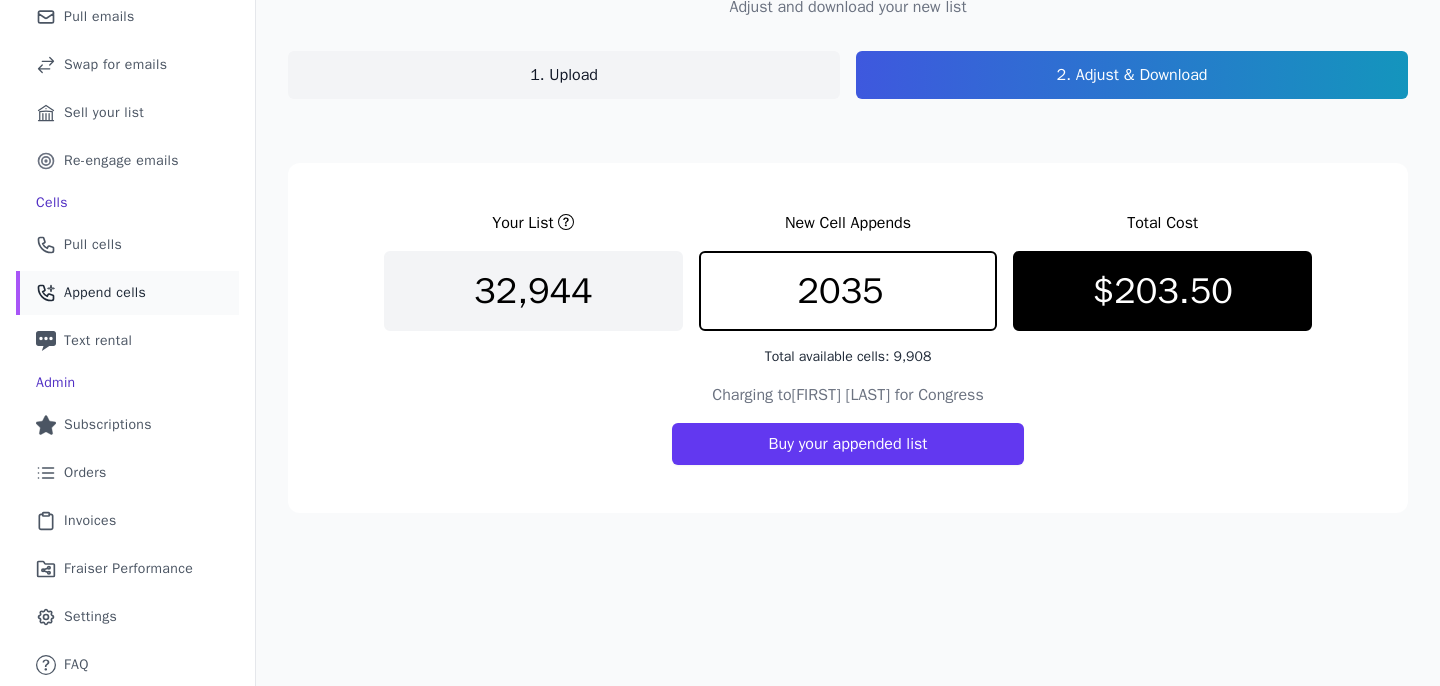 scroll, scrollTop: 171, scrollLeft: 0, axis: vertical 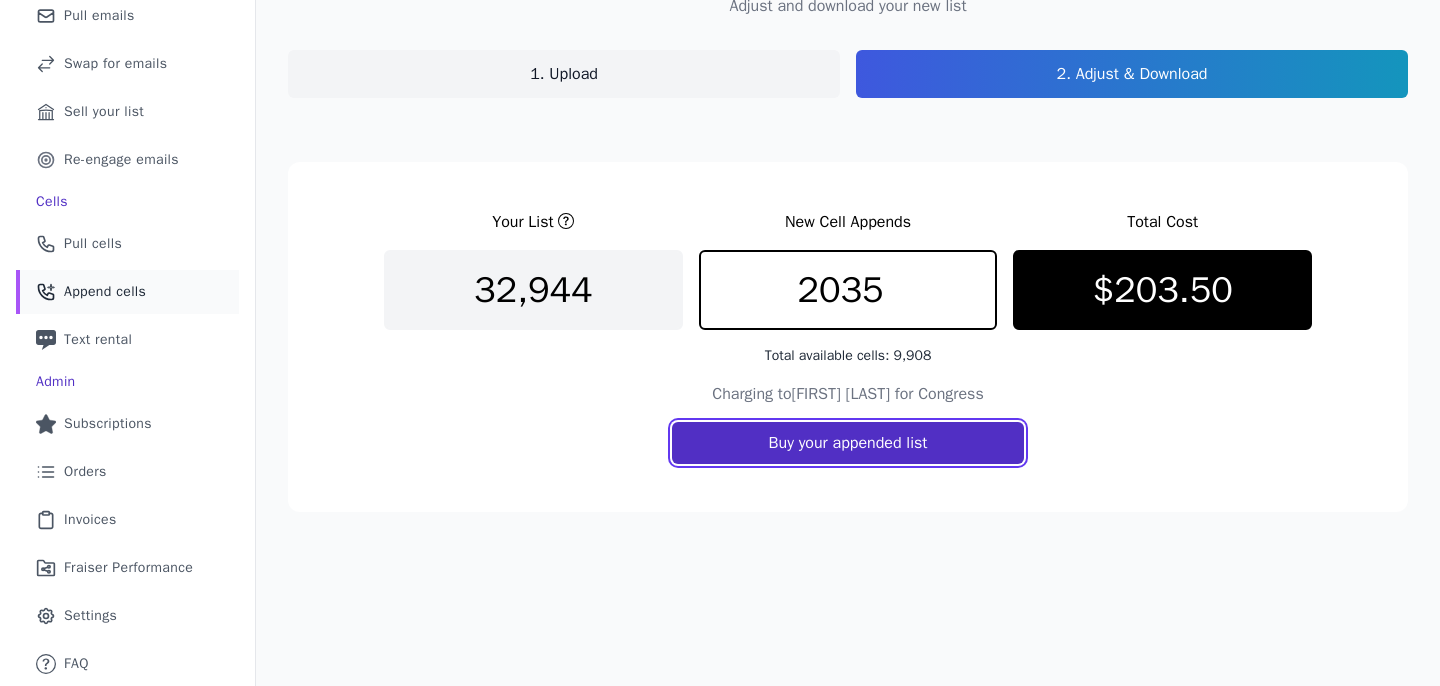 click on "Buy your appended list" at bounding box center [848, 443] 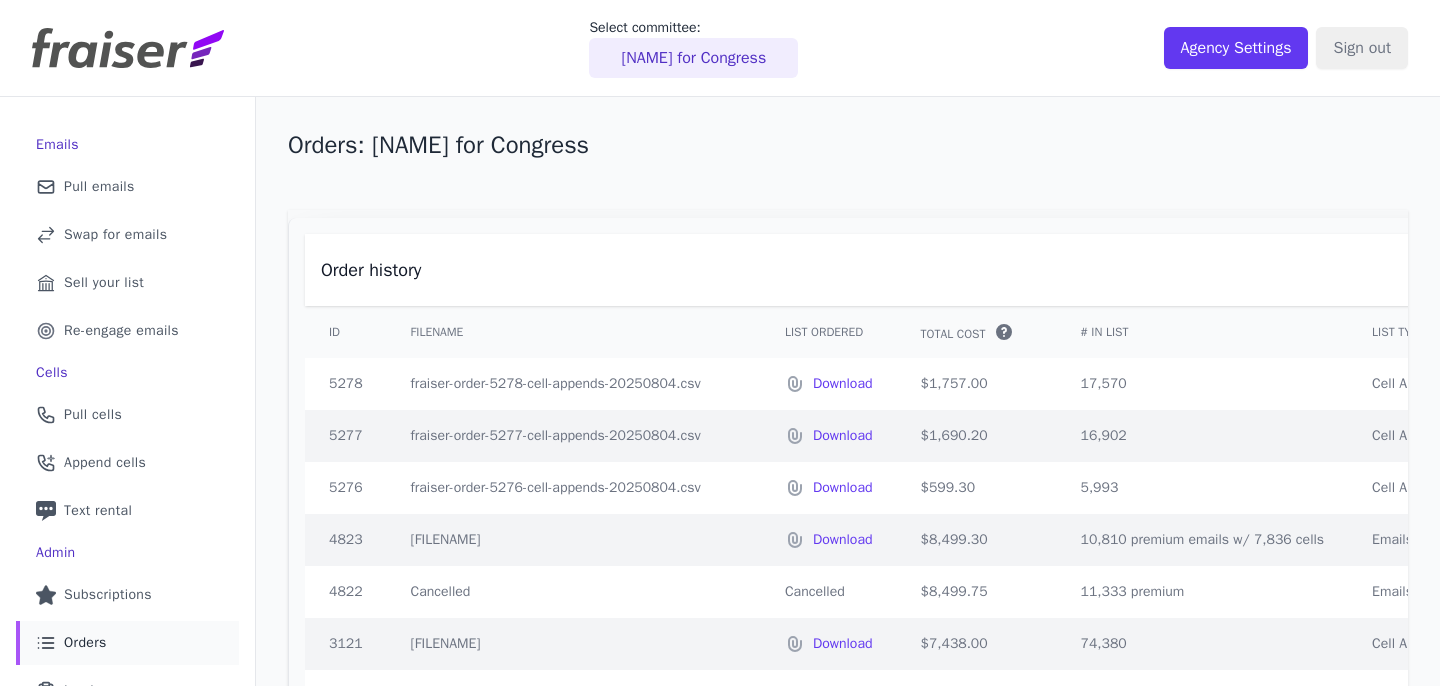 scroll, scrollTop: 0, scrollLeft: 0, axis: both 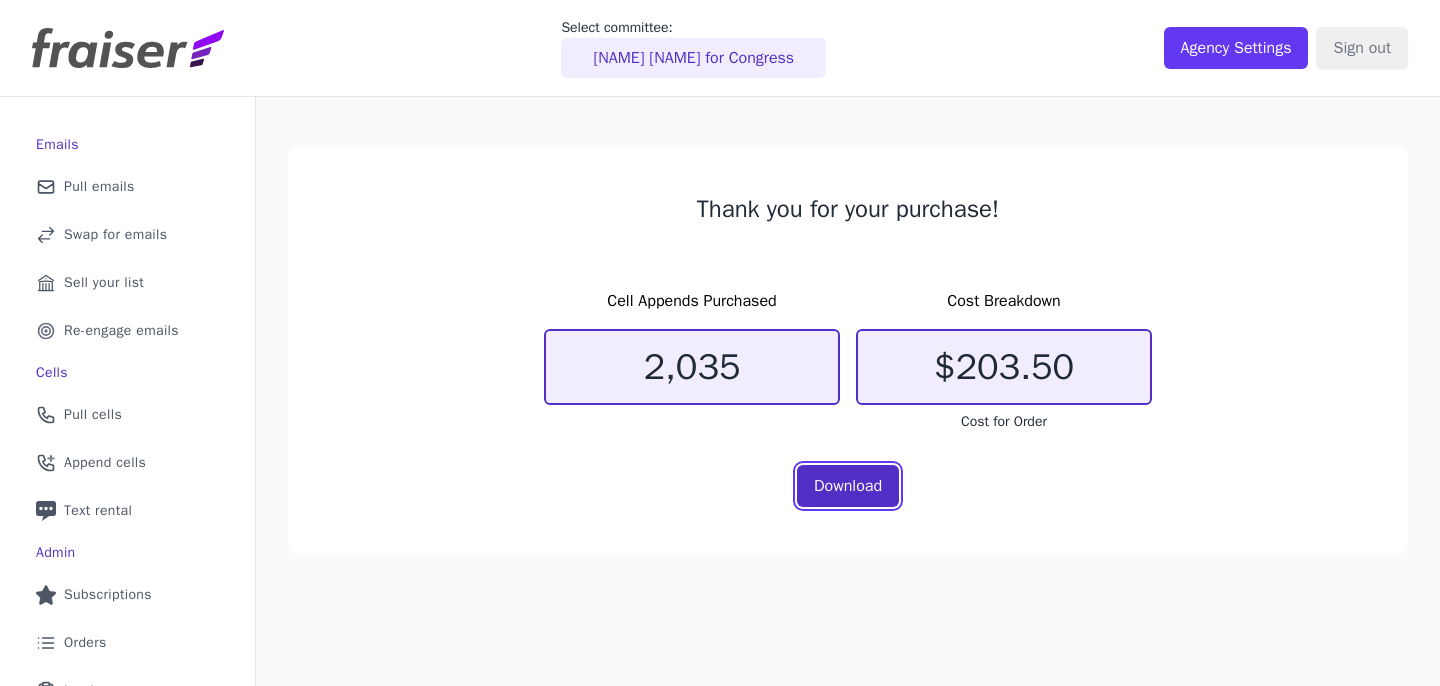click on "Download" at bounding box center [848, 486] 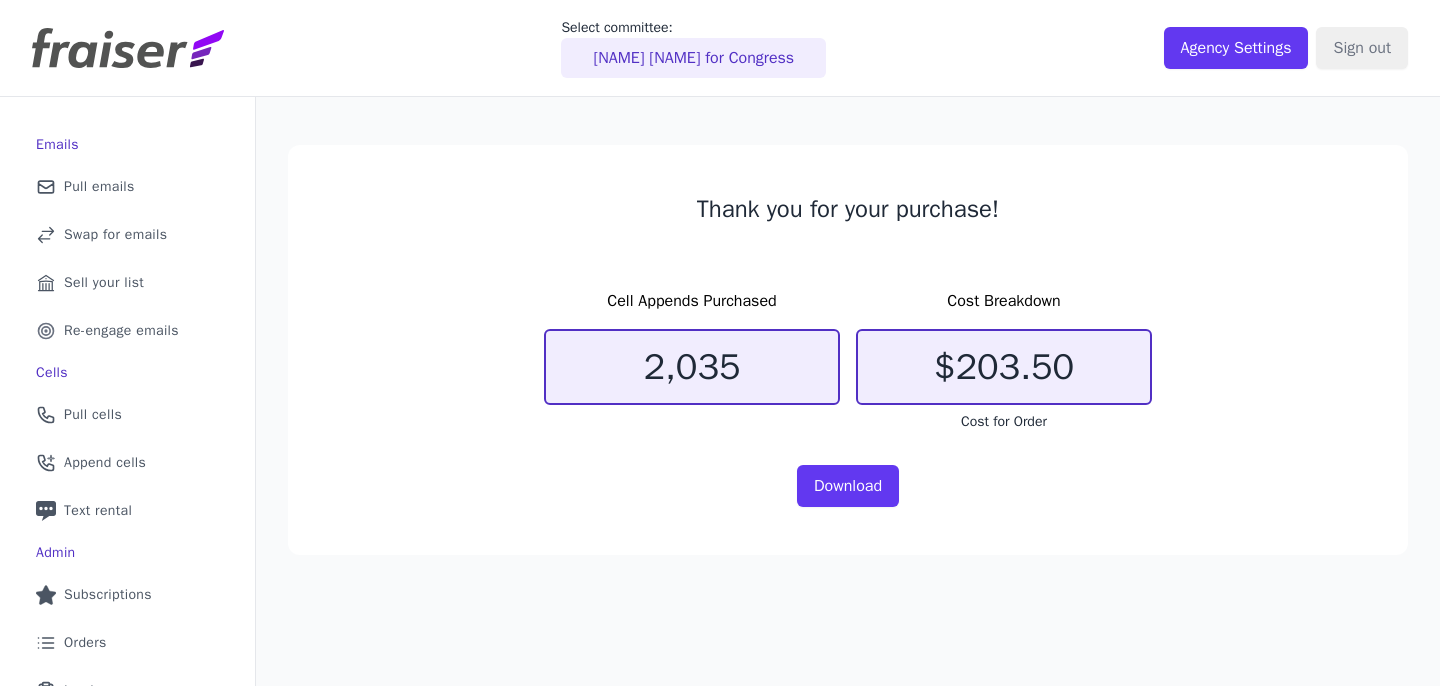 click on "Thank you for your purchase!" at bounding box center (848, 209) 